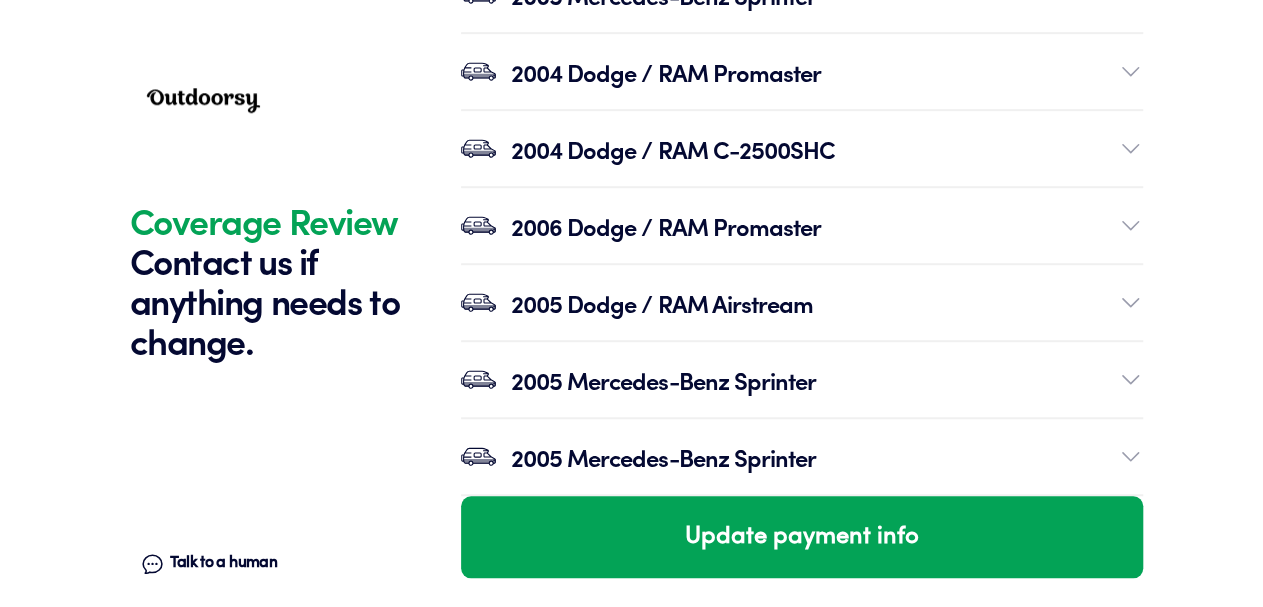 scroll, scrollTop: 664, scrollLeft: 0, axis: vertical 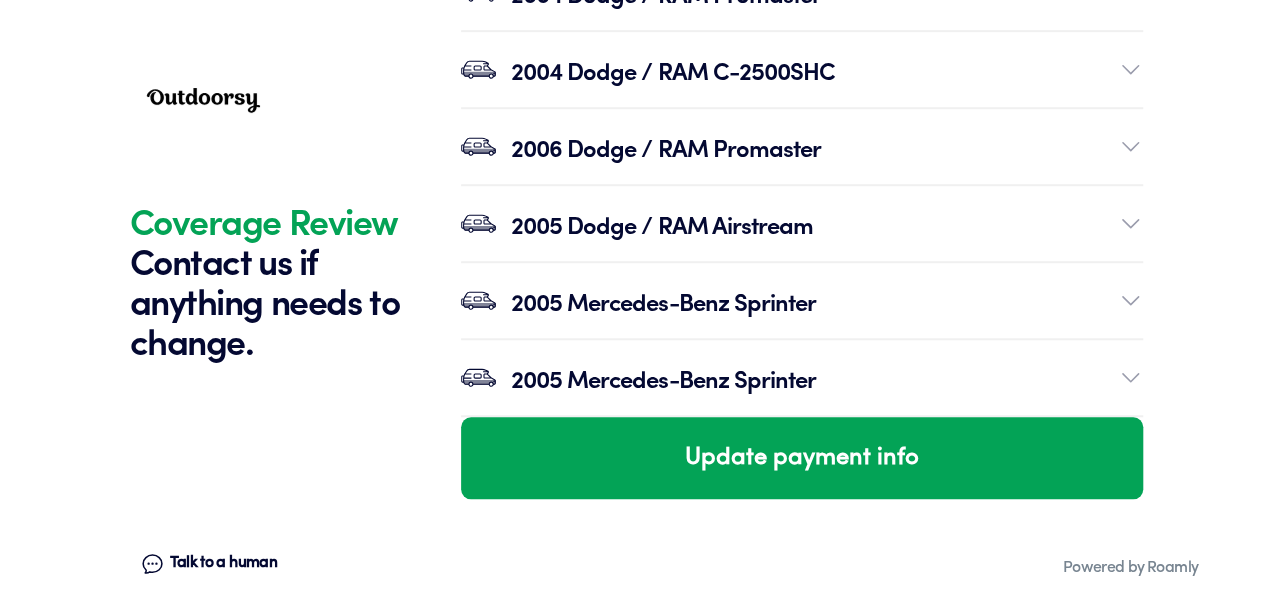 click on "Talk to a human" at bounding box center (223, 563) 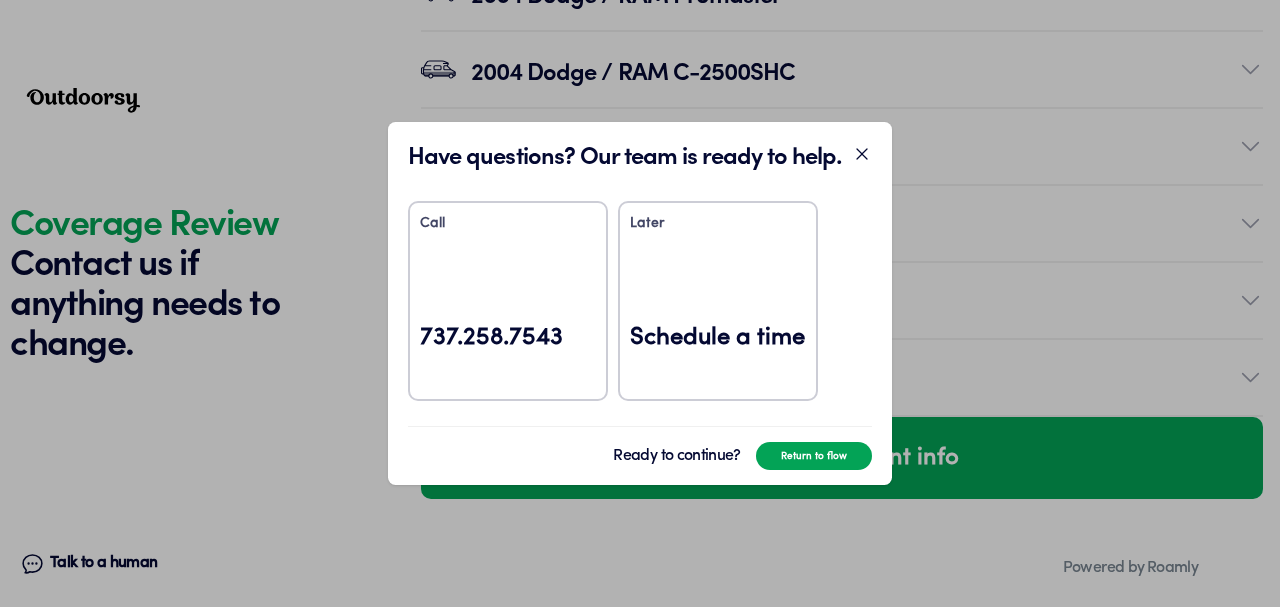 drag, startPoint x: 228, startPoint y: 145, endPoint x: 235, endPoint y: 136, distance: 11.401754 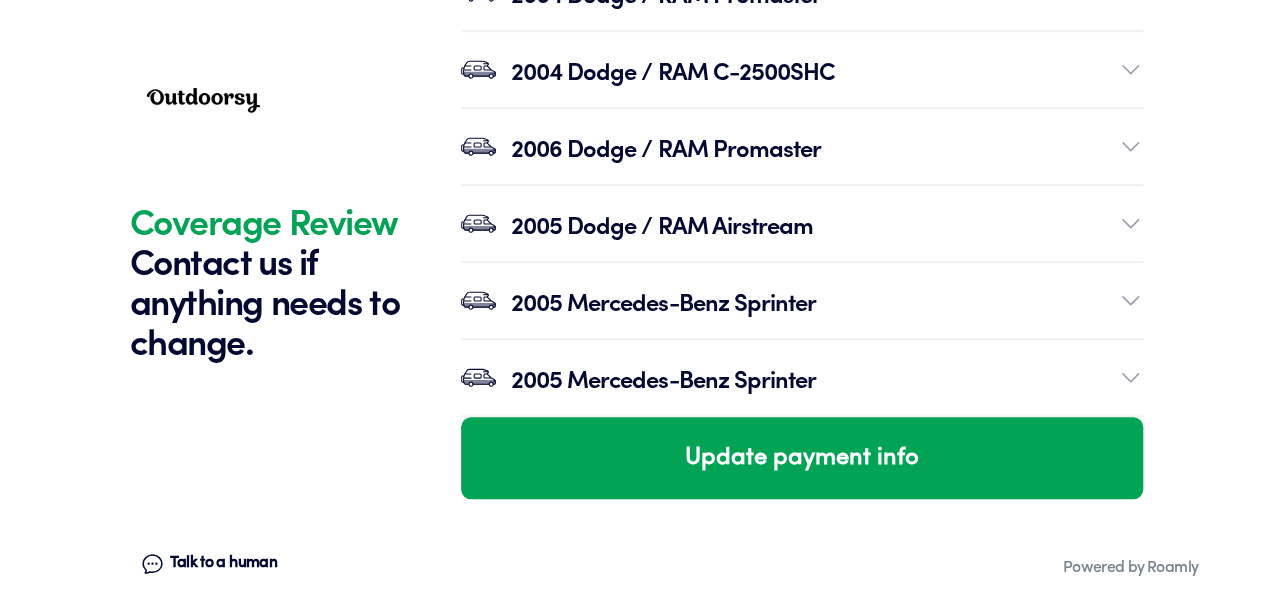 scroll, scrollTop: 0, scrollLeft: 0, axis: both 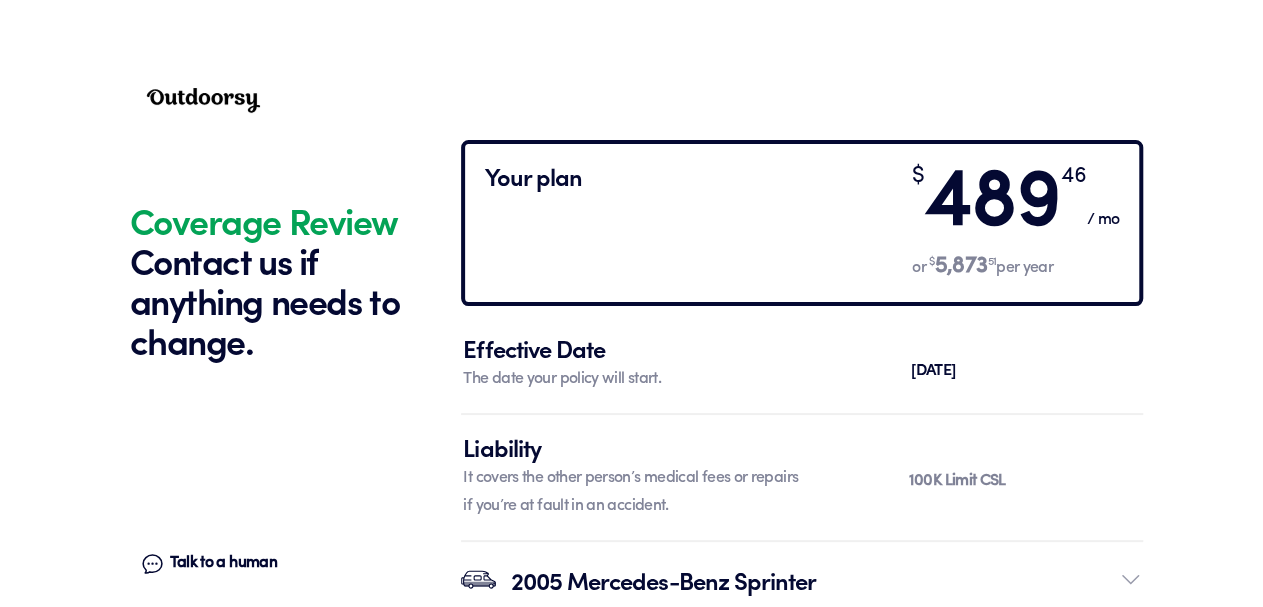 click on "Coverage Review Contact us if anything needs to change. Talk to a human Chat" at bounding box center (290, 596) 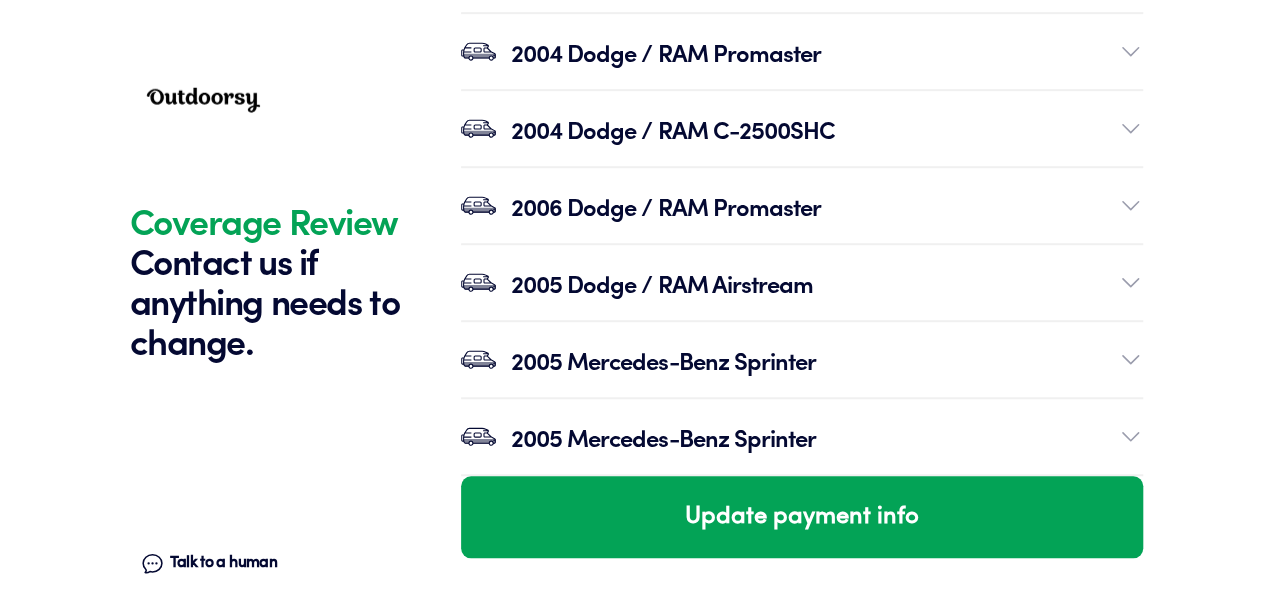 scroll, scrollTop: 0, scrollLeft: 0, axis: both 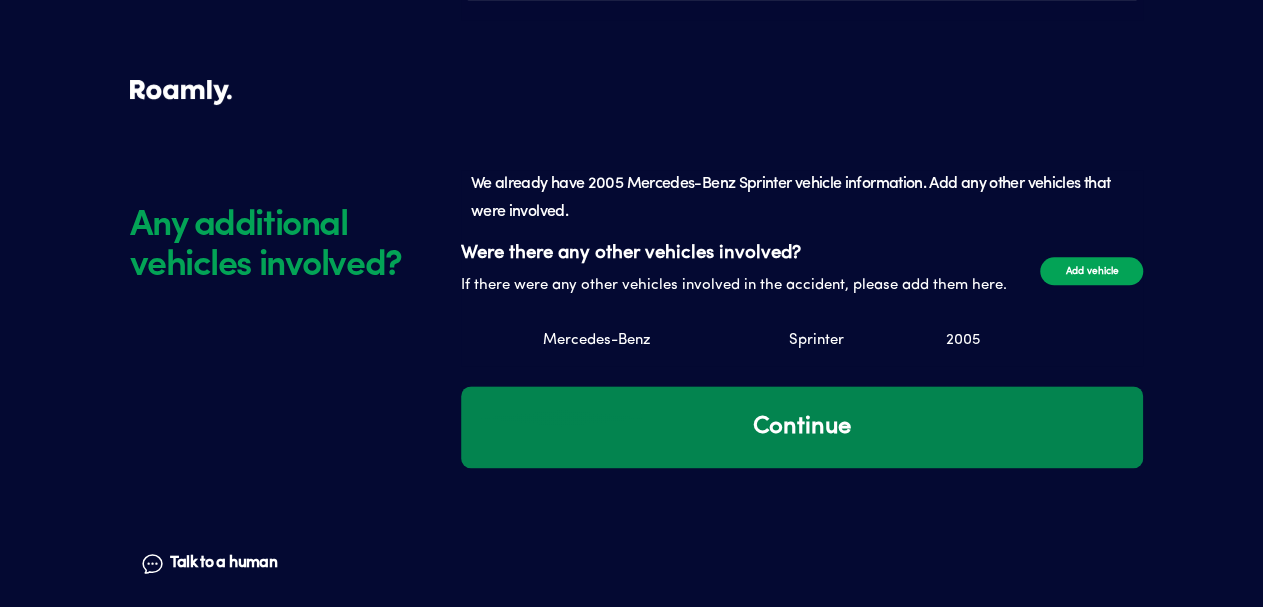 click on "Continue" at bounding box center [802, 427] 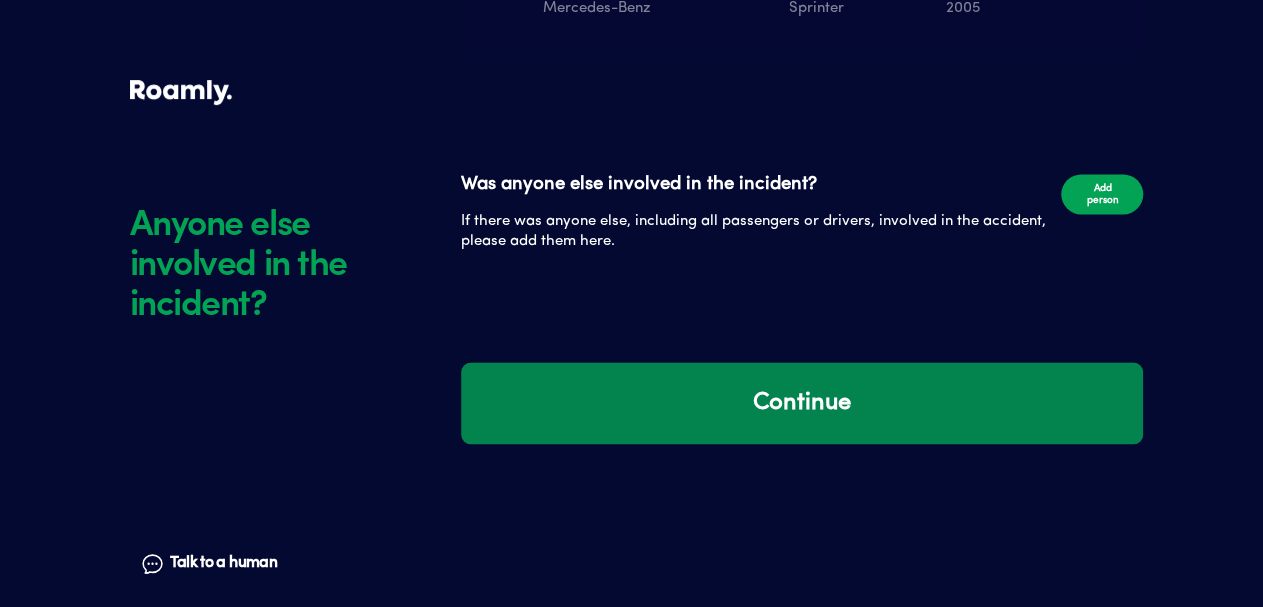 scroll, scrollTop: 1432, scrollLeft: 0, axis: vertical 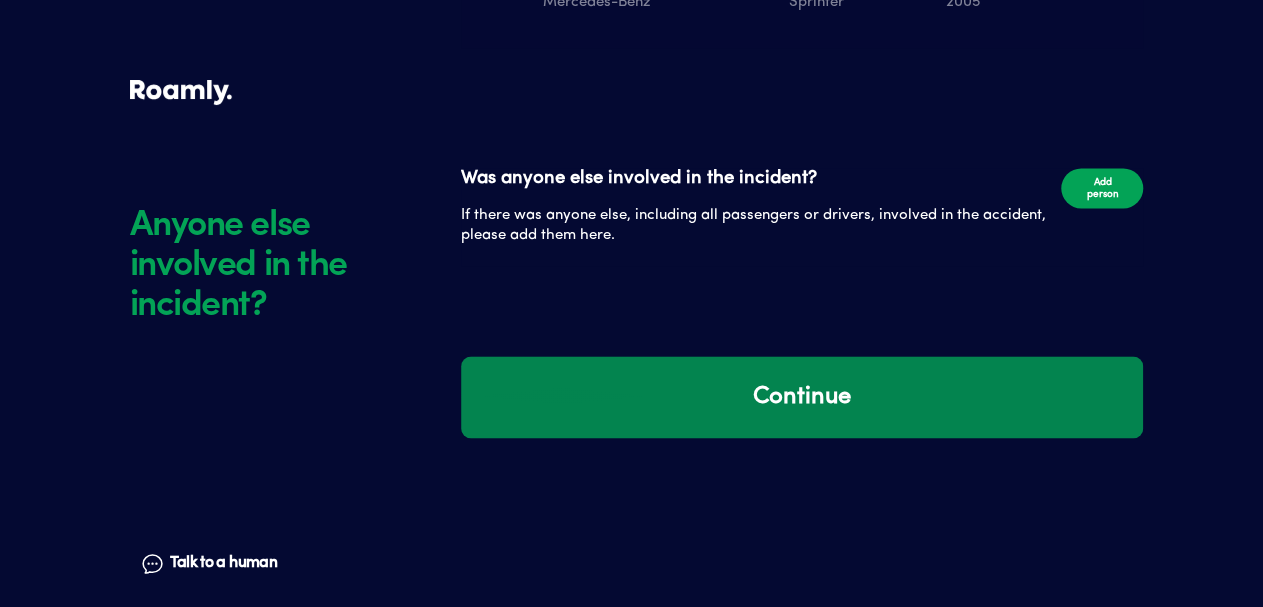 click on "Continue" at bounding box center (802, 397) 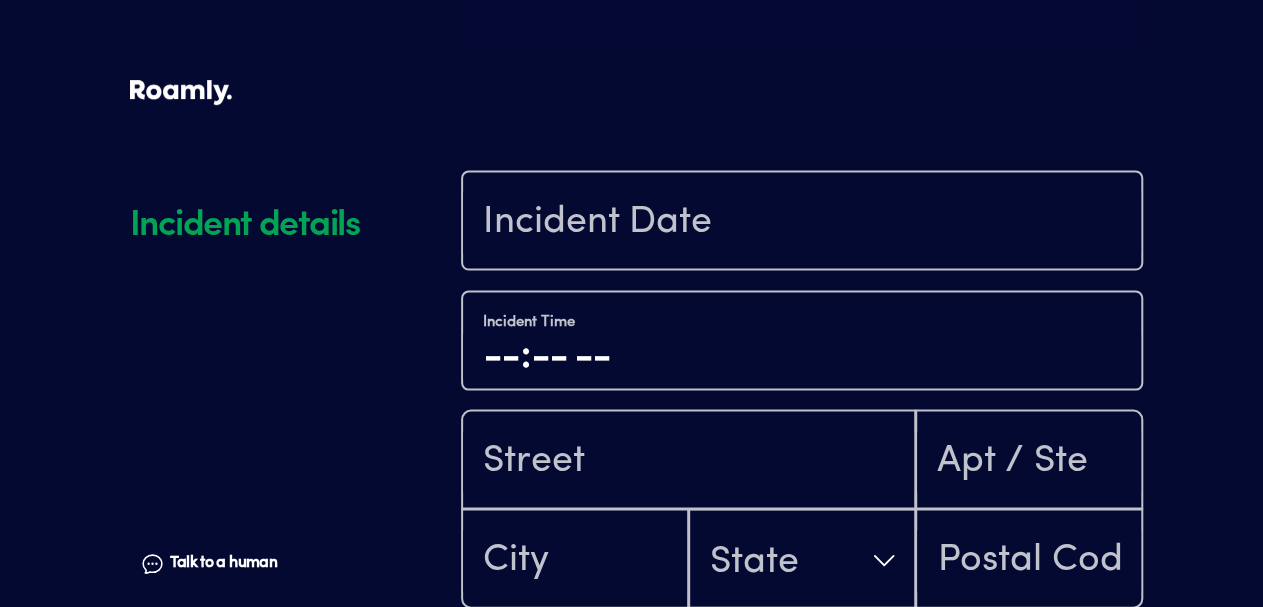 scroll, scrollTop: 1799, scrollLeft: 0, axis: vertical 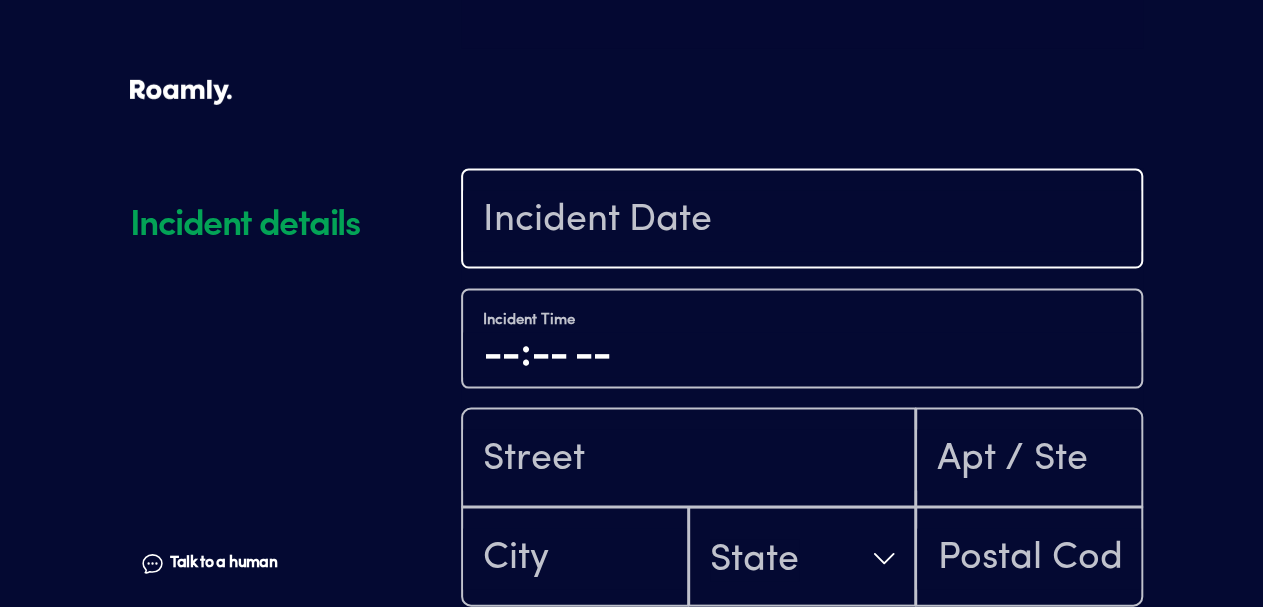 click at bounding box center [802, 221] 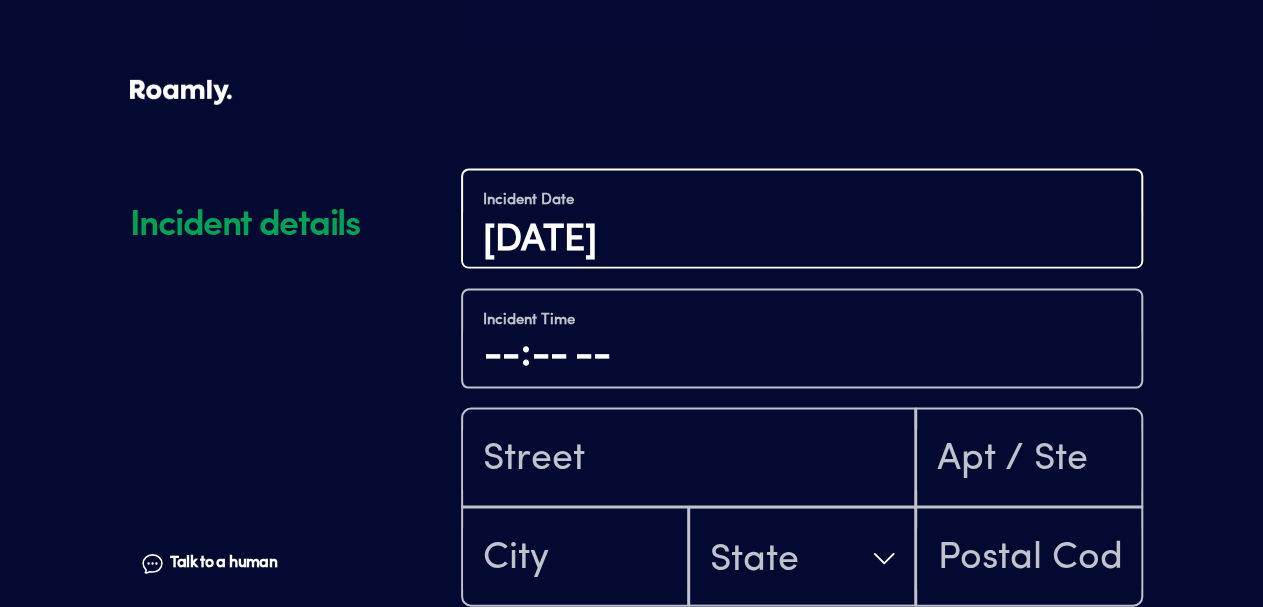 type on "[DATE]" 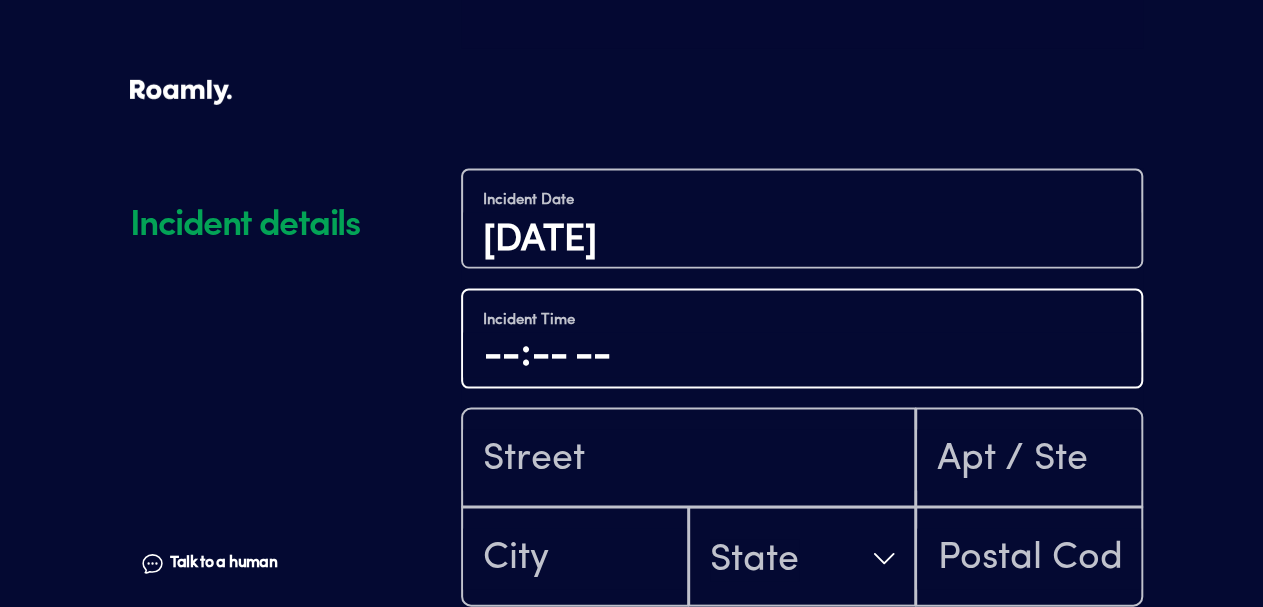 click at bounding box center [802, 355] 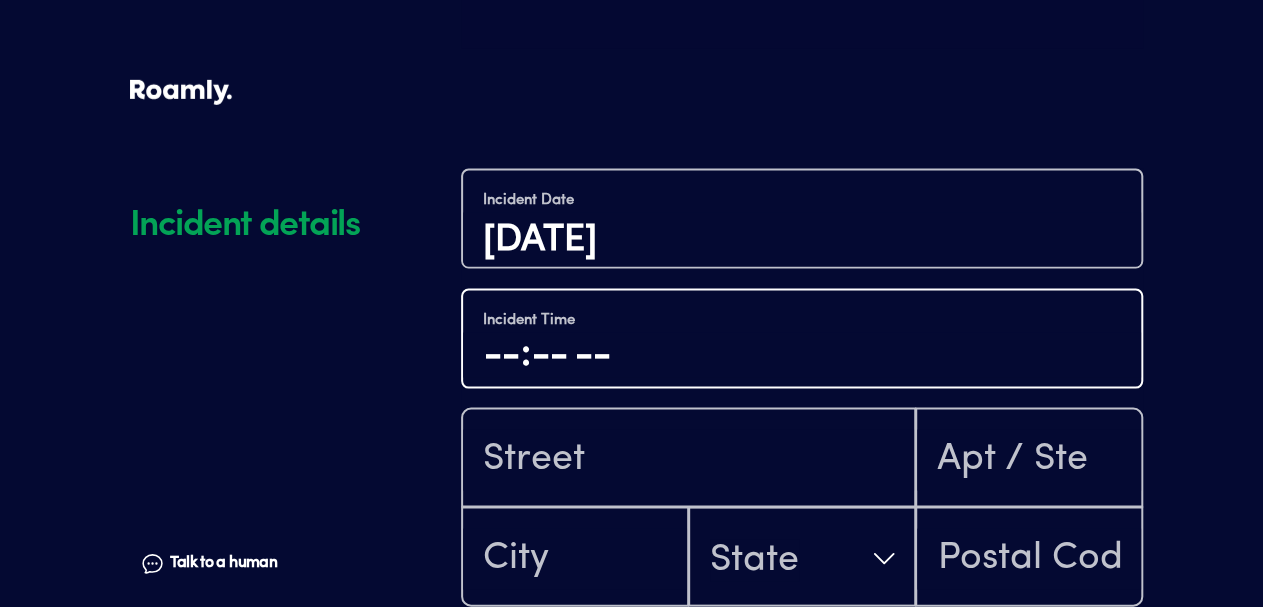 type on "09:00" 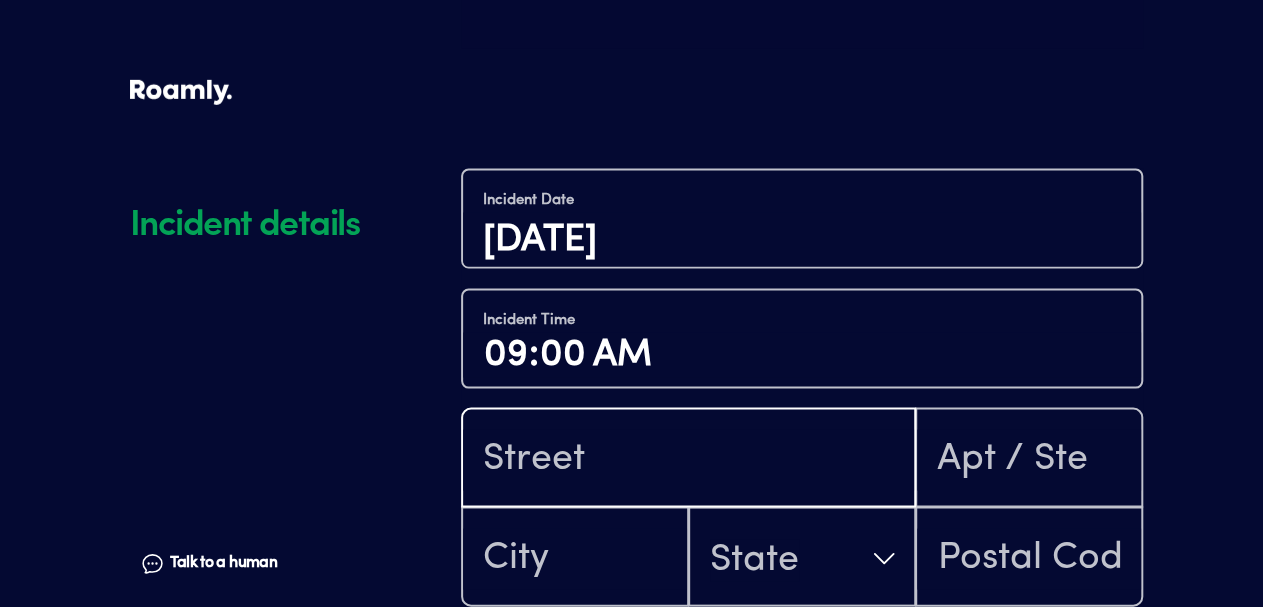 click at bounding box center [688, 460] 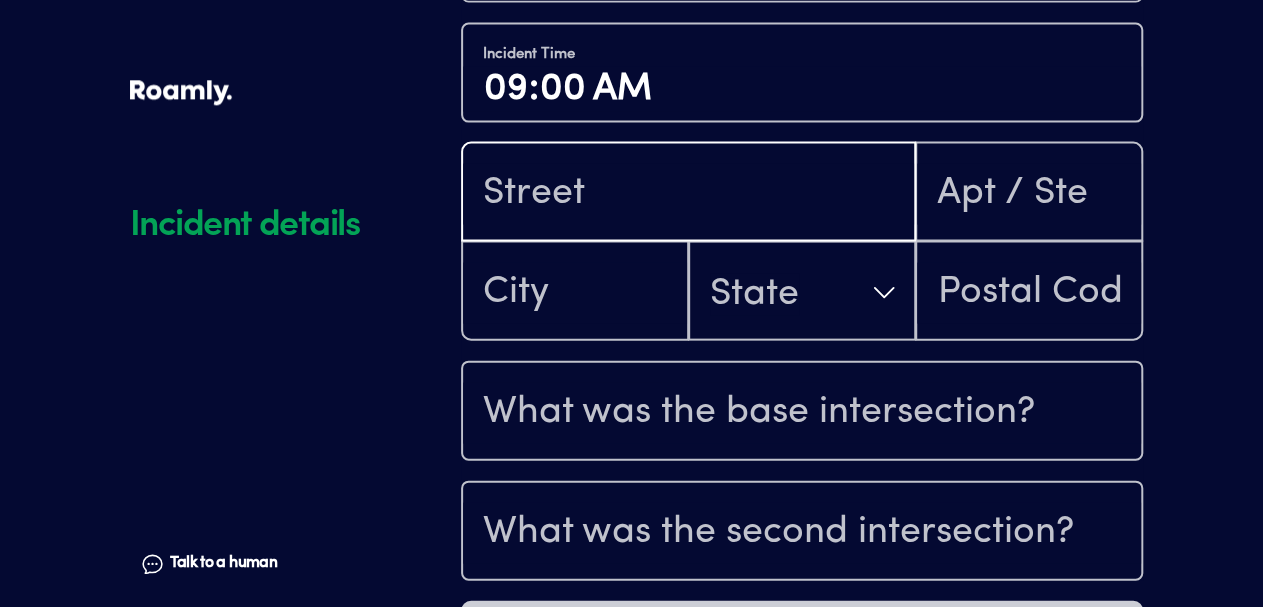 scroll, scrollTop: 2142, scrollLeft: 0, axis: vertical 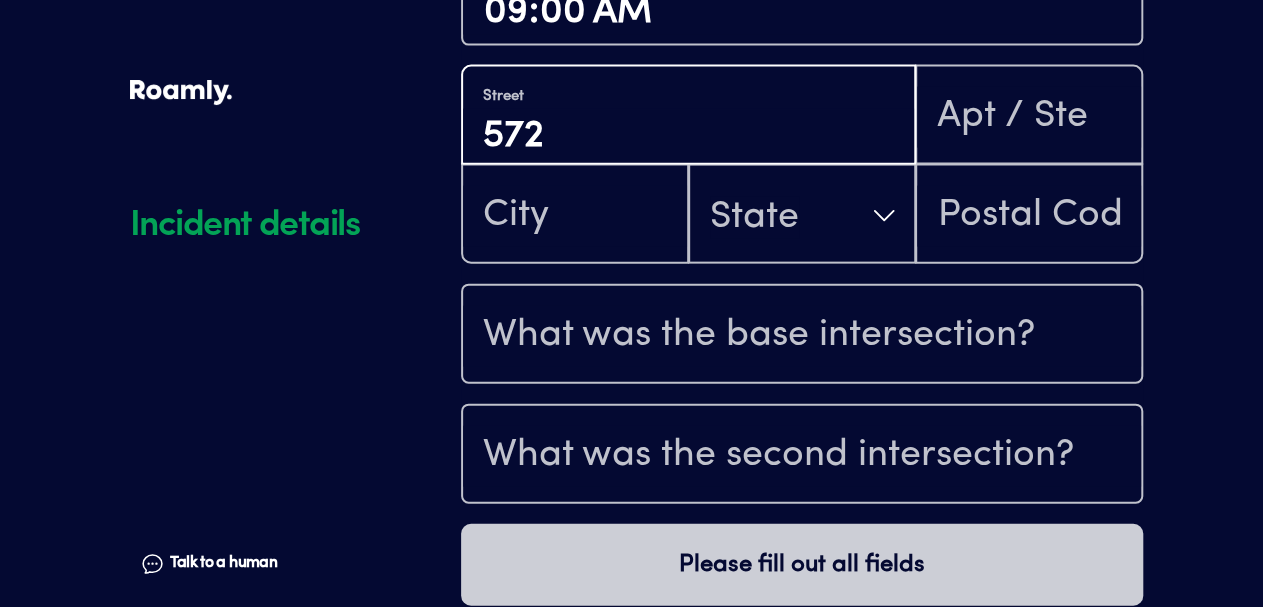 click on "572" at bounding box center (688, 136) 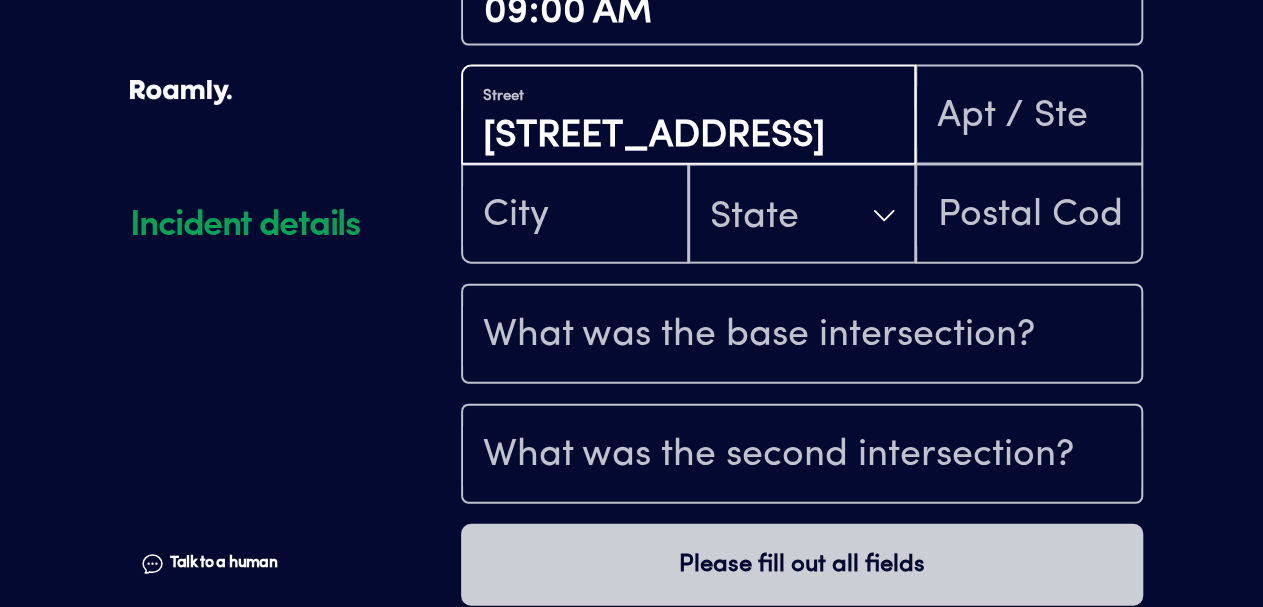 type on "[STREET_ADDRESS]" 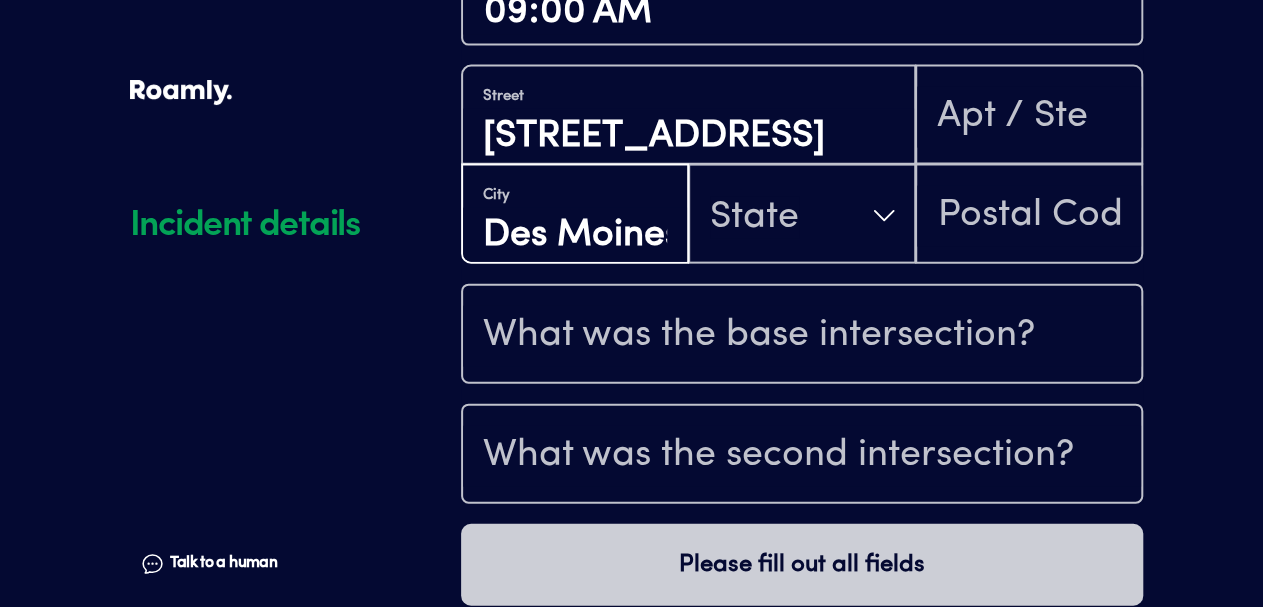 type on "Des Moines" 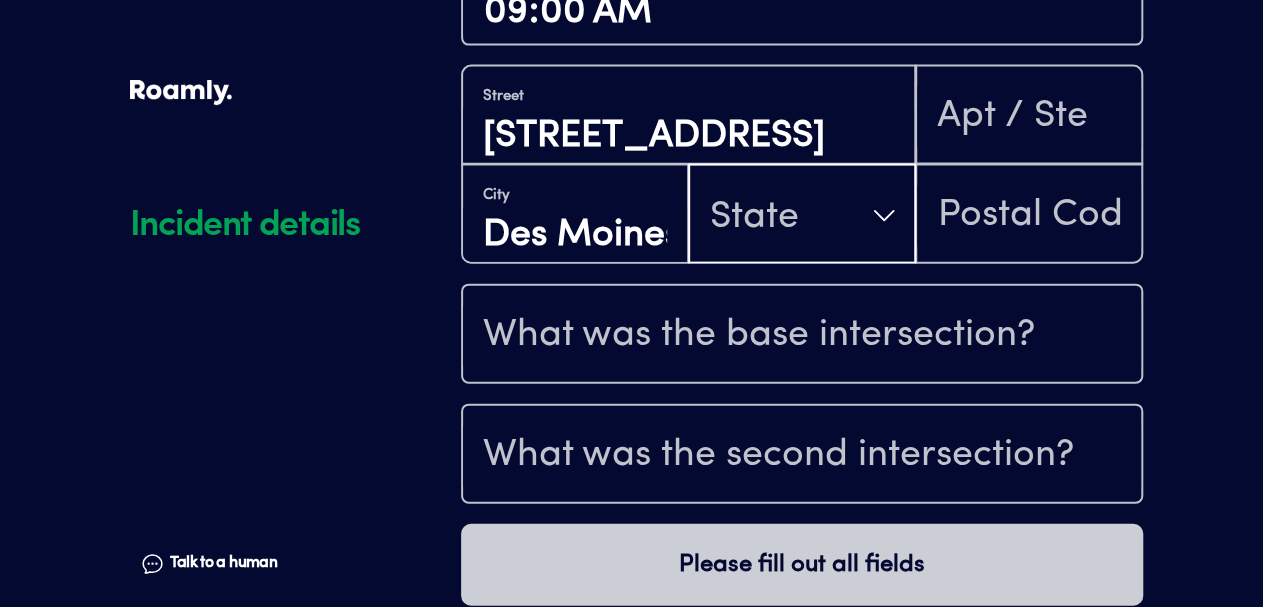type 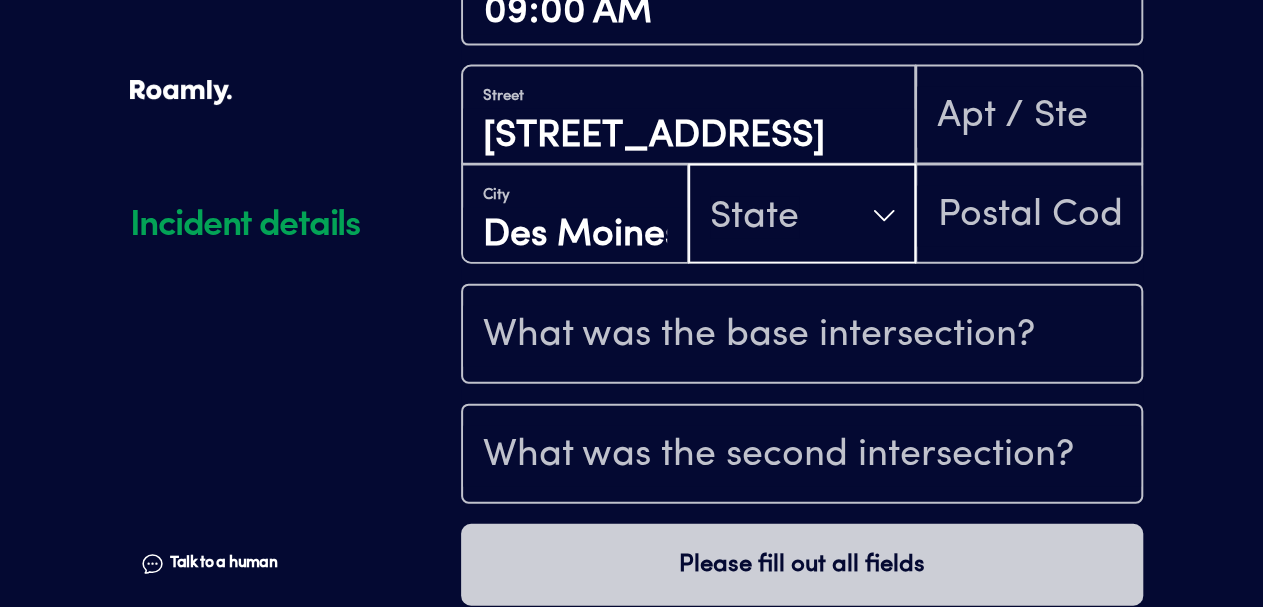 click on "State" at bounding box center (802, 216) 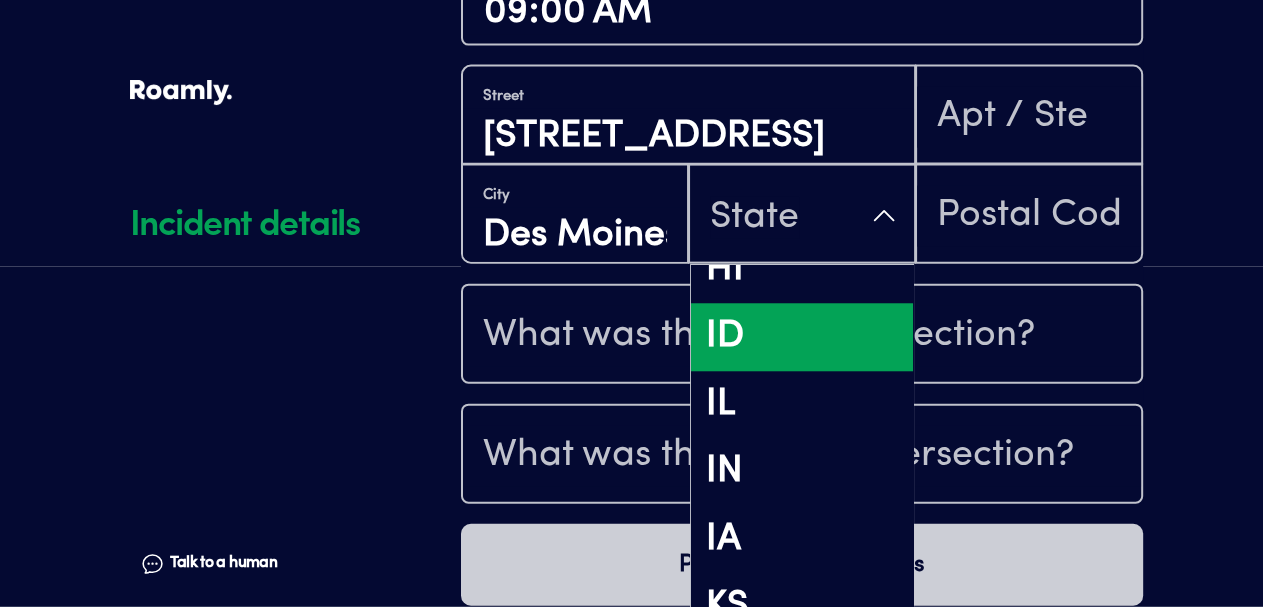scroll, scrollTop: 933, scrollLeft: 0, axis: vertical 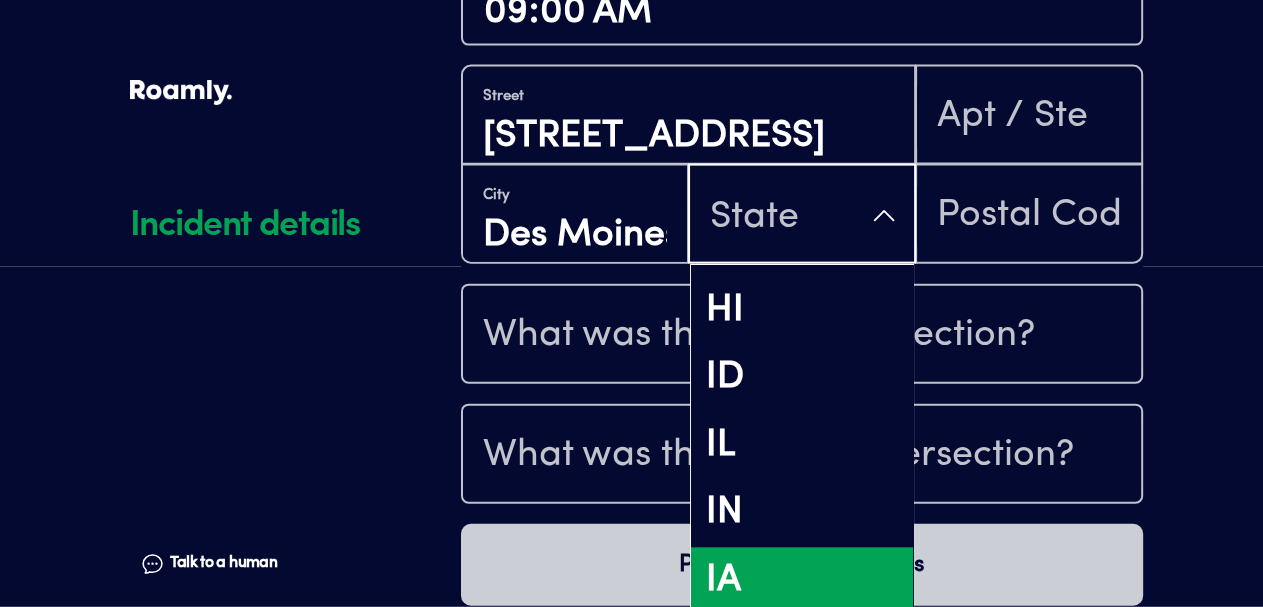 click on "IA" at bounding box center [802, 582] 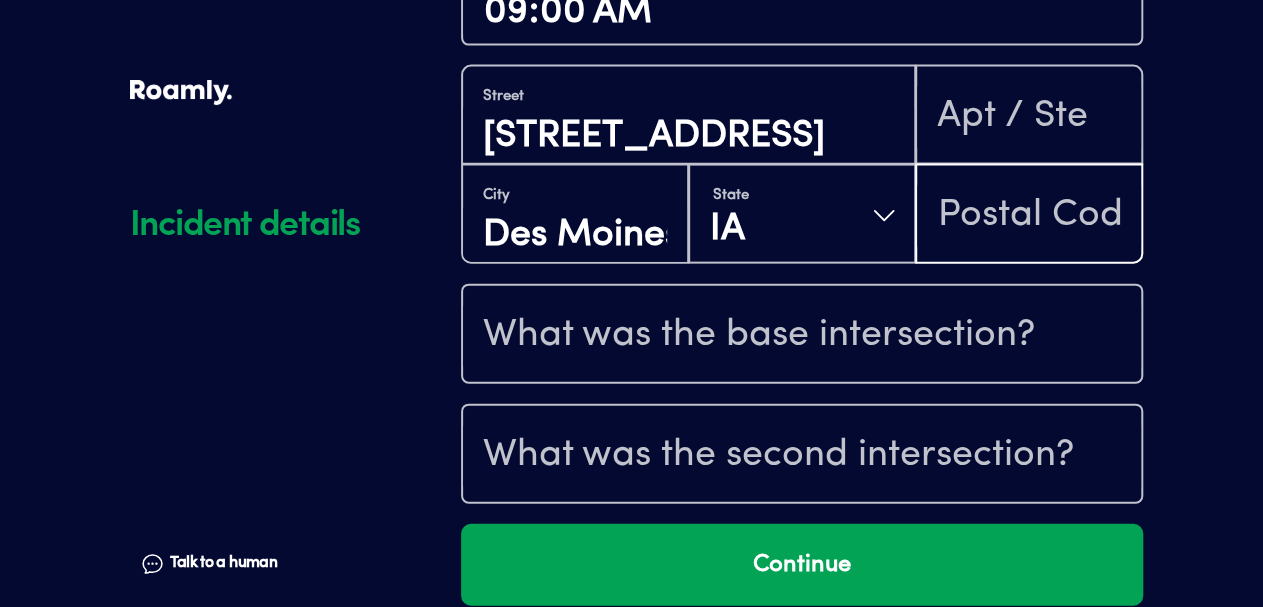 click at bounding box center (1029, 216) 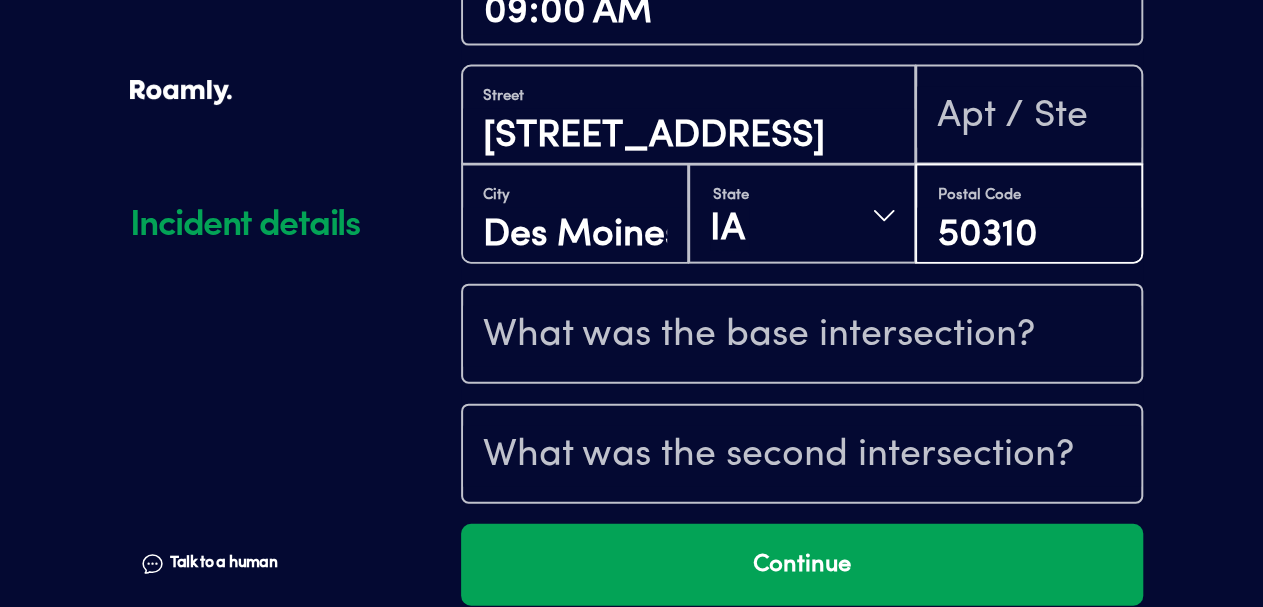 type on "50310" 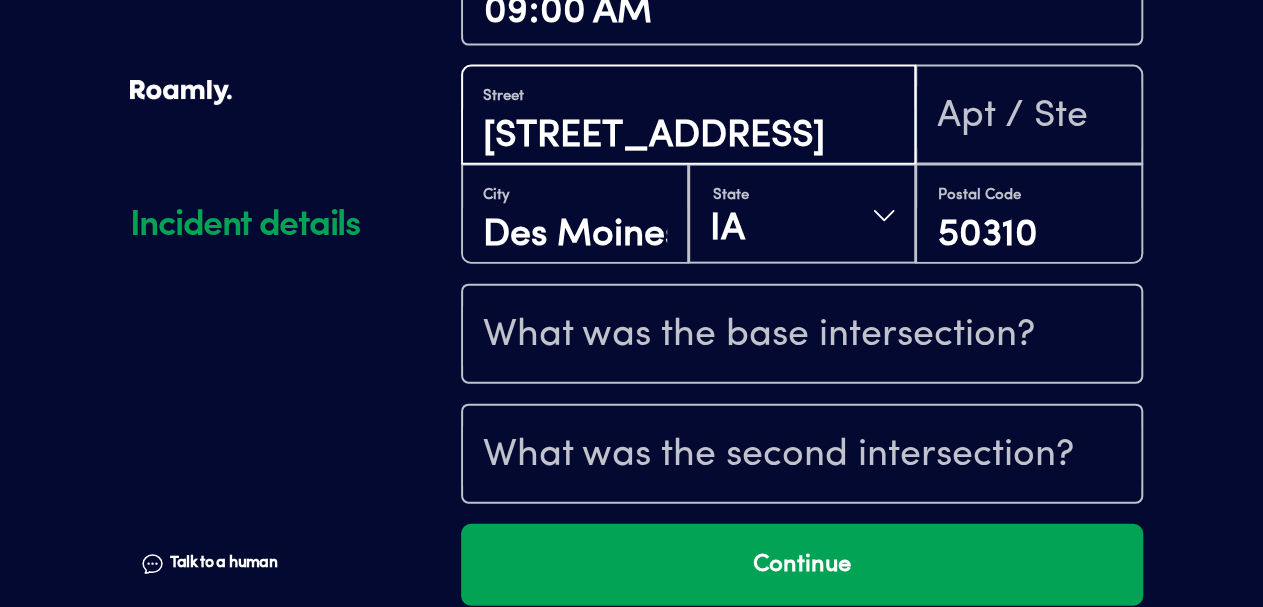 type on "[STREET_ADDRESS]" 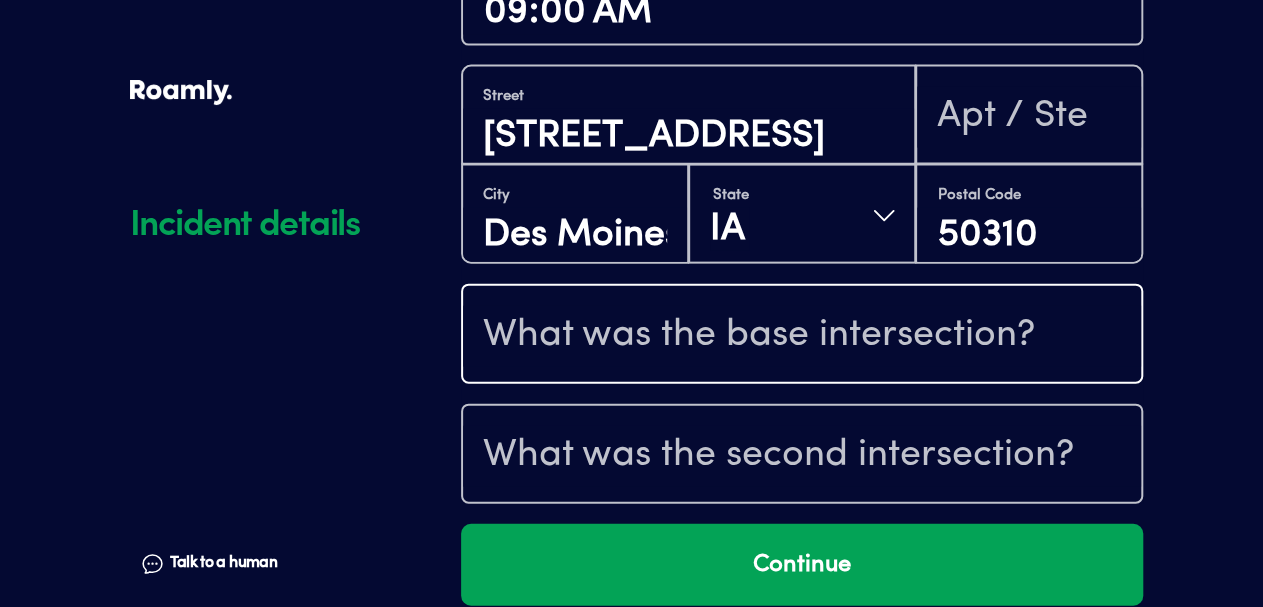 click at bounding box center (802, 336) 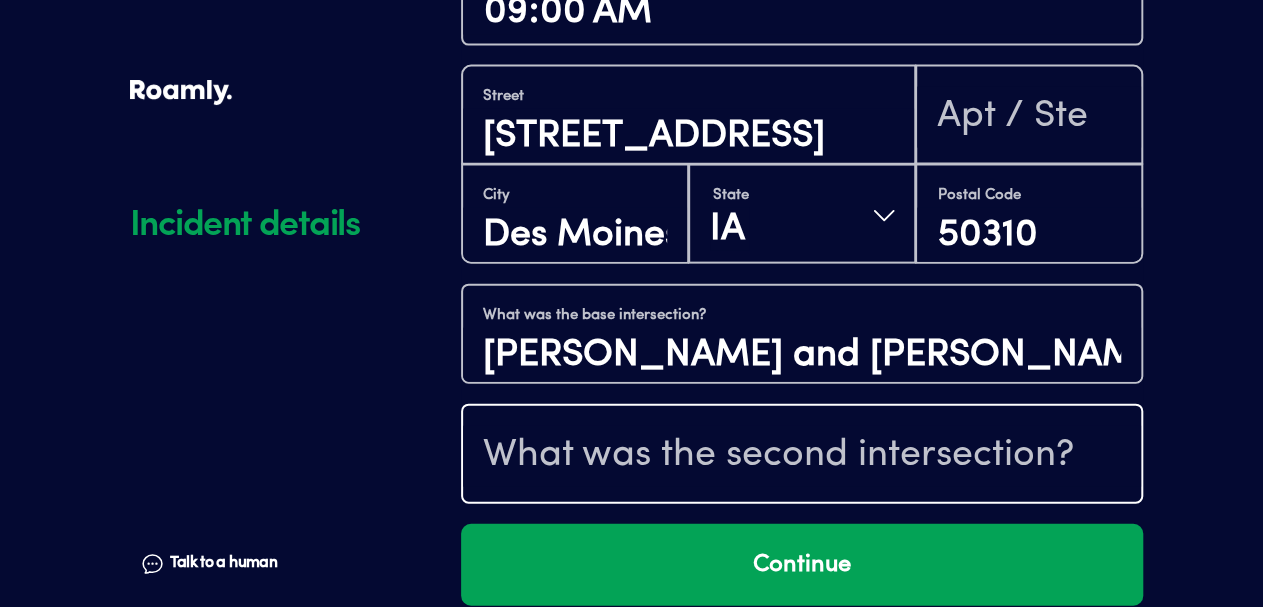 click at bounding box center [802, 456] 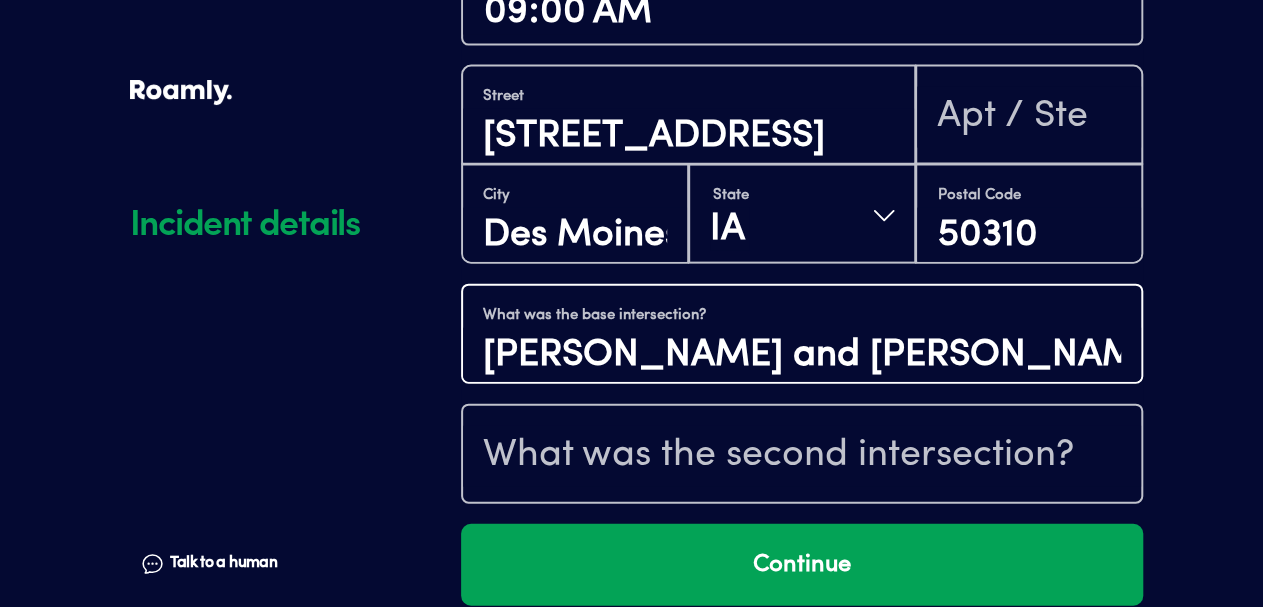 click on "[PERSON_NAME] and [PERSON_NAME]" at bounding box center (802, 355) 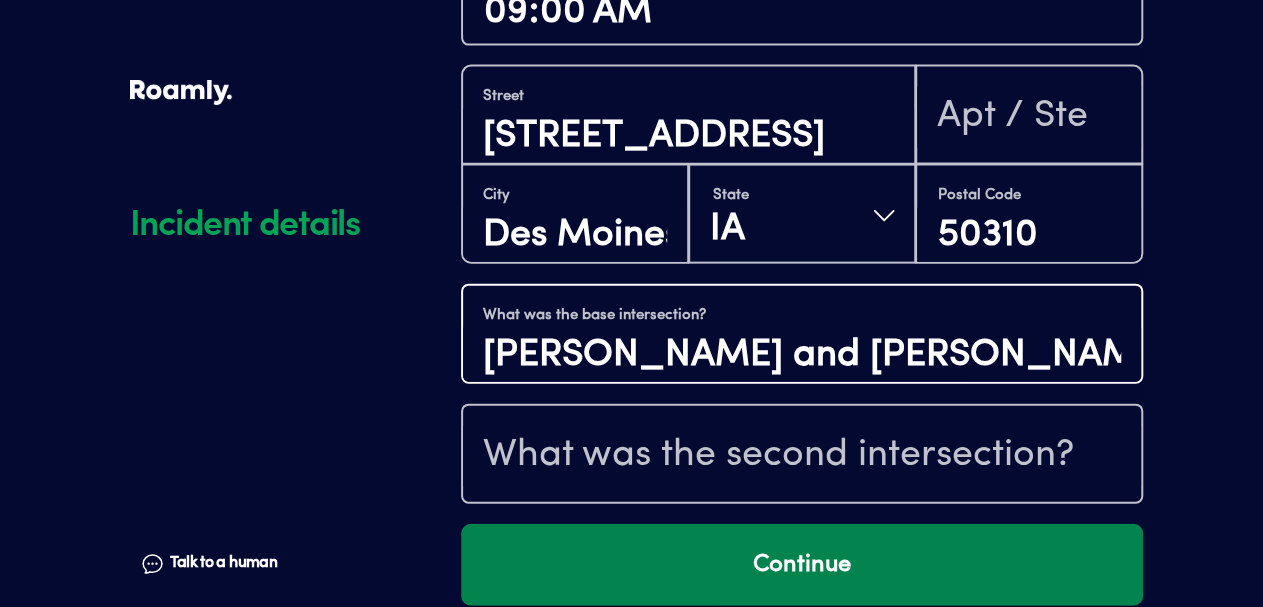 type on "[PERSON_NAME] and [PERSON_NAME] Ave" 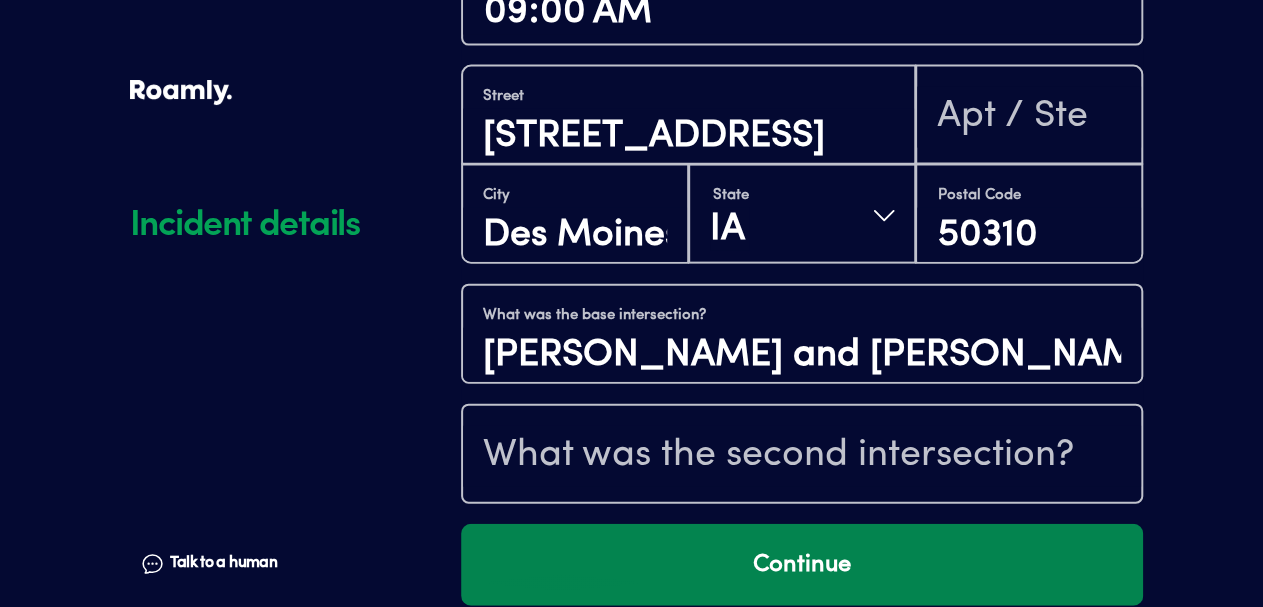 click on "Continue" at bounding box center [802, 565] 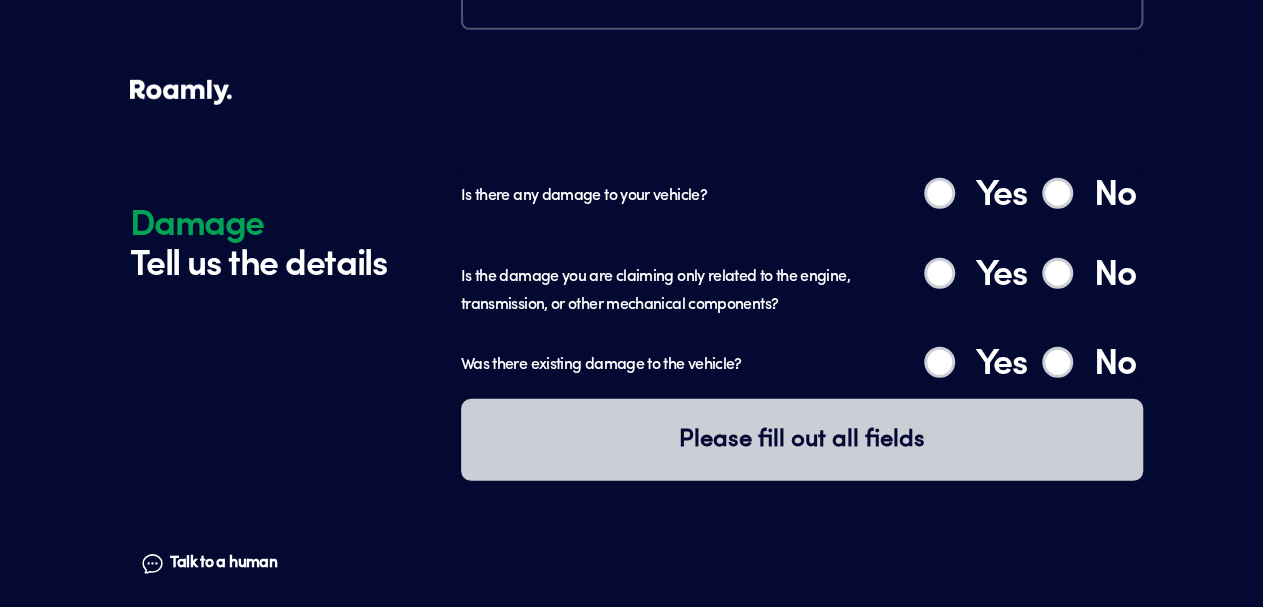 scroll, scrollTop: 2657, scrollLeft: 0, axis: vertical 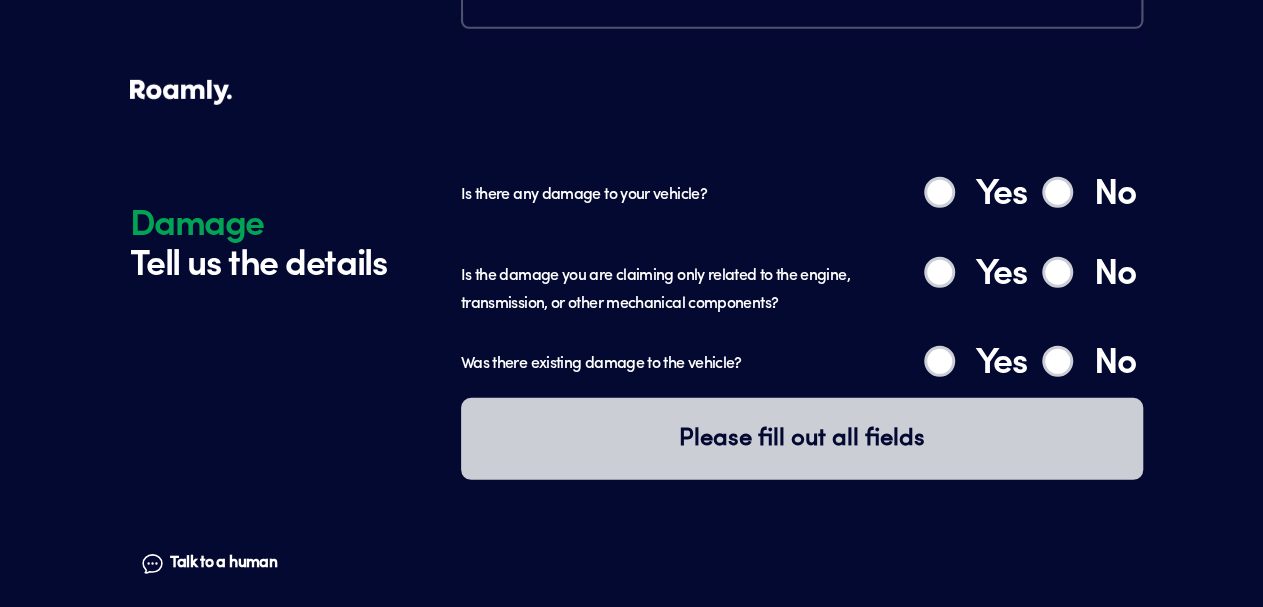 click on "Yes" at bounding box center (939, 192) 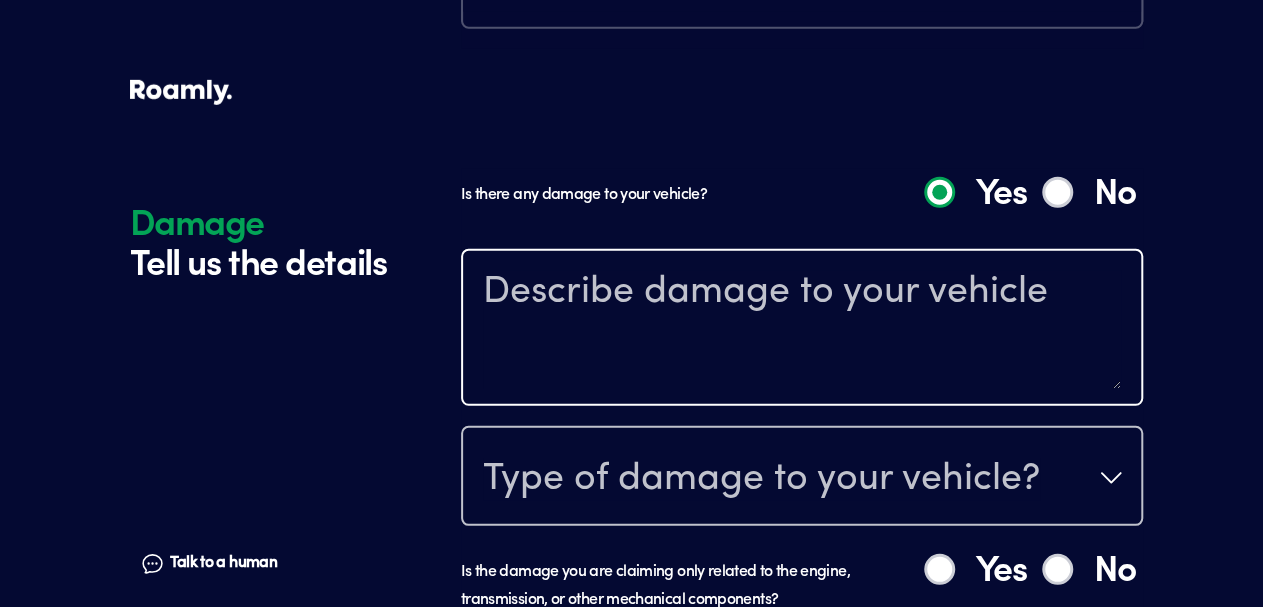 click at bounding box center [802, 330] 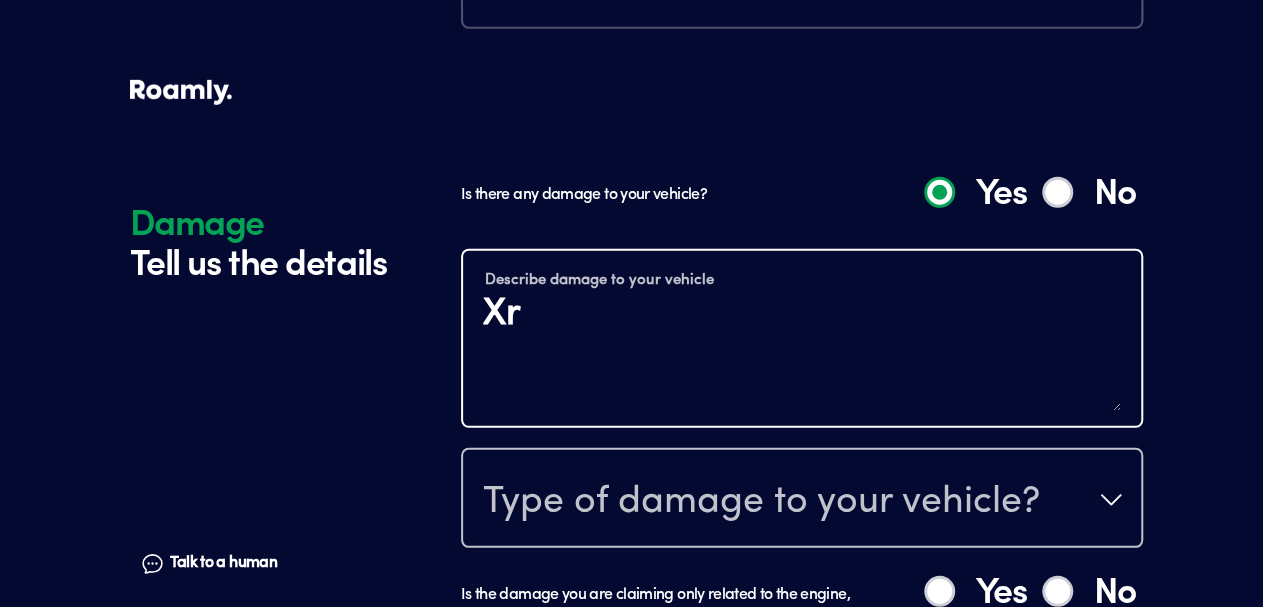 type on "X" 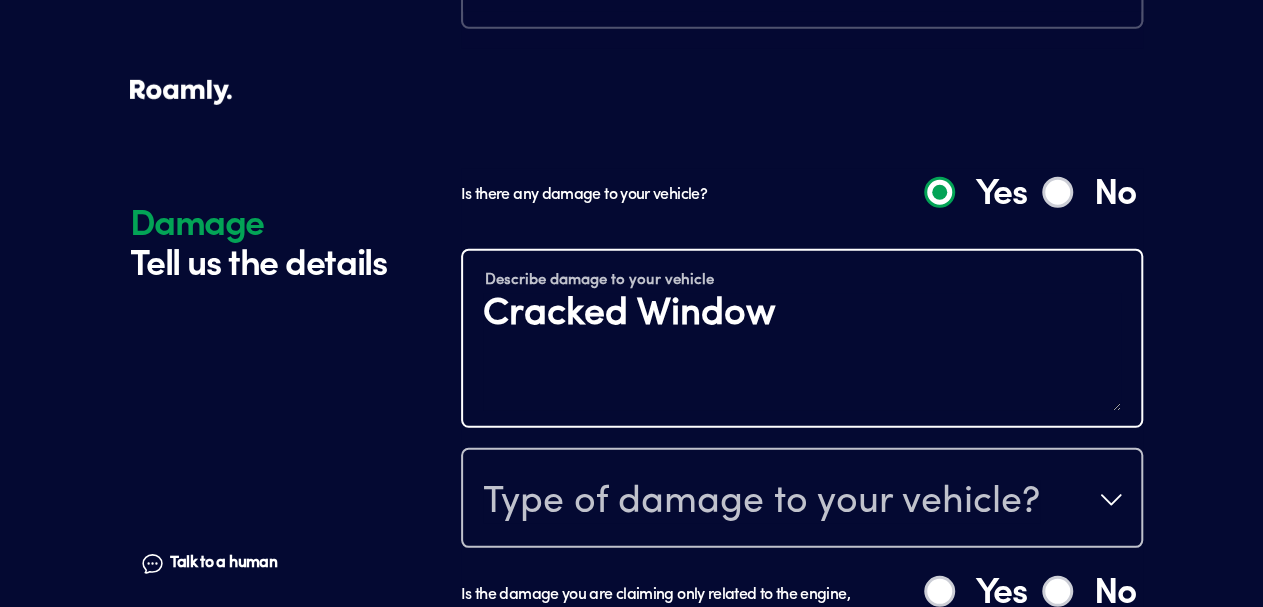 type on "Cracked Window" 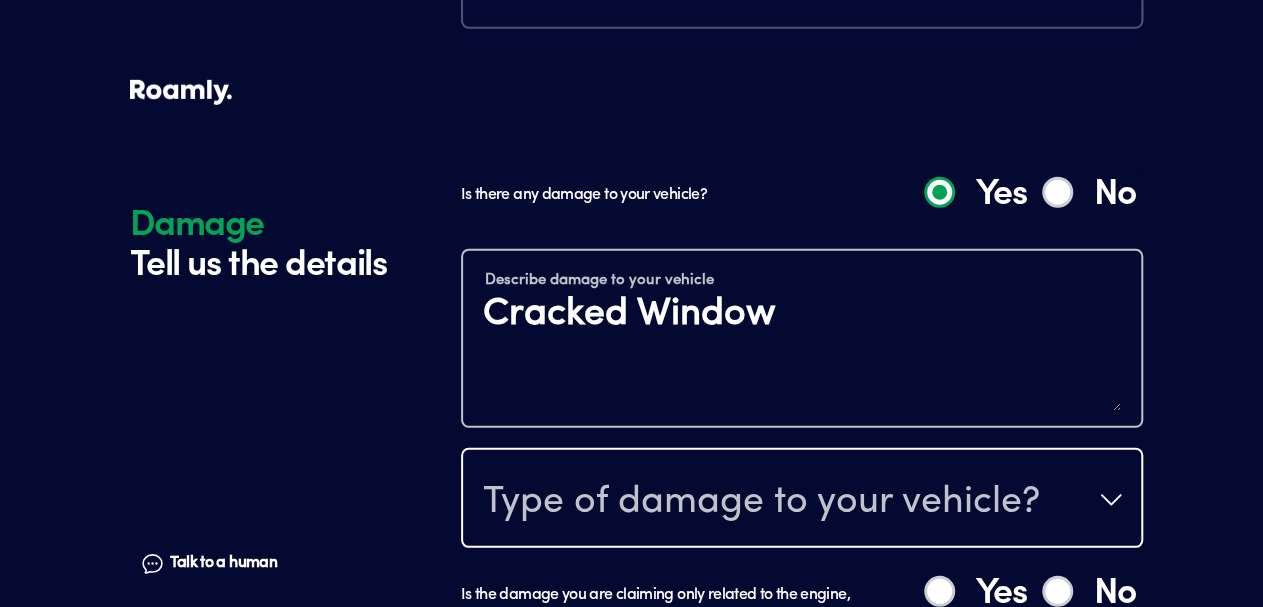 click on "Type of damage to your vehicle?" at bounding box center [802, 500] 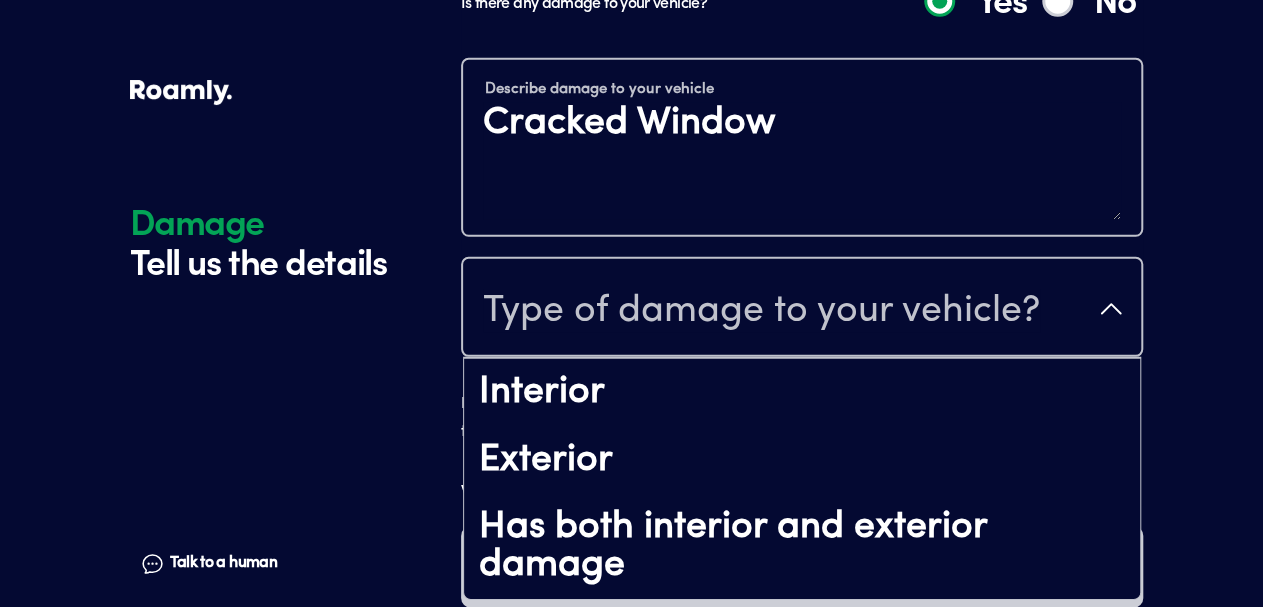scroll, scrollTop: 2850, scrollLeft: 0, axis: vertical 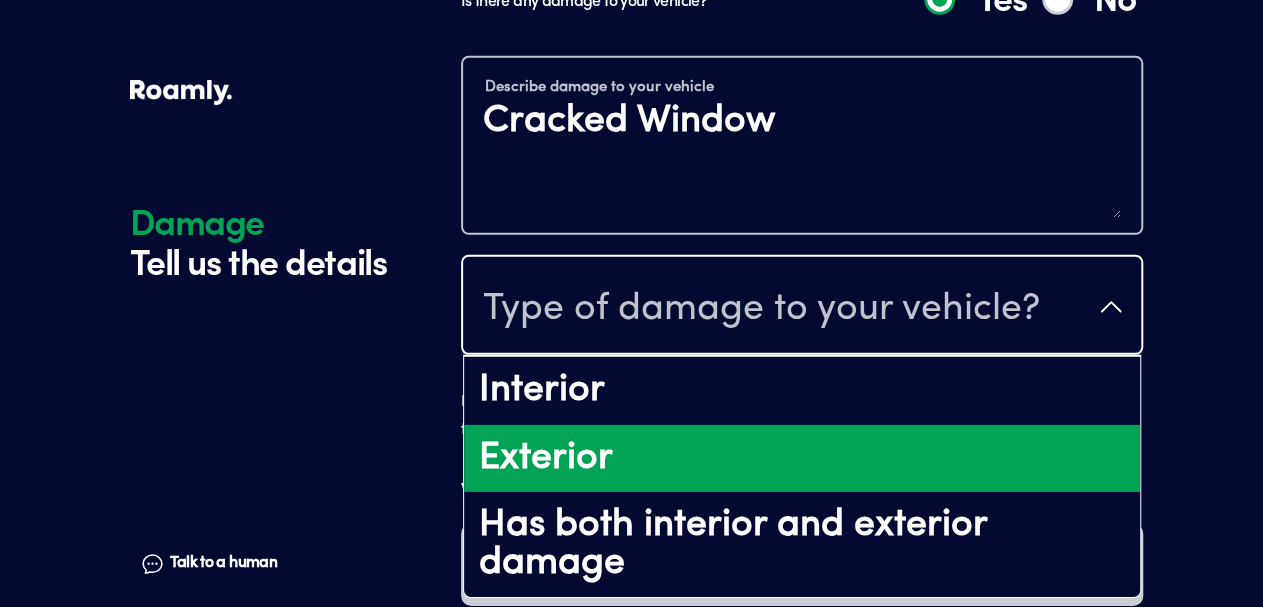 click on "Exterior" at bounding box center (802, 459) 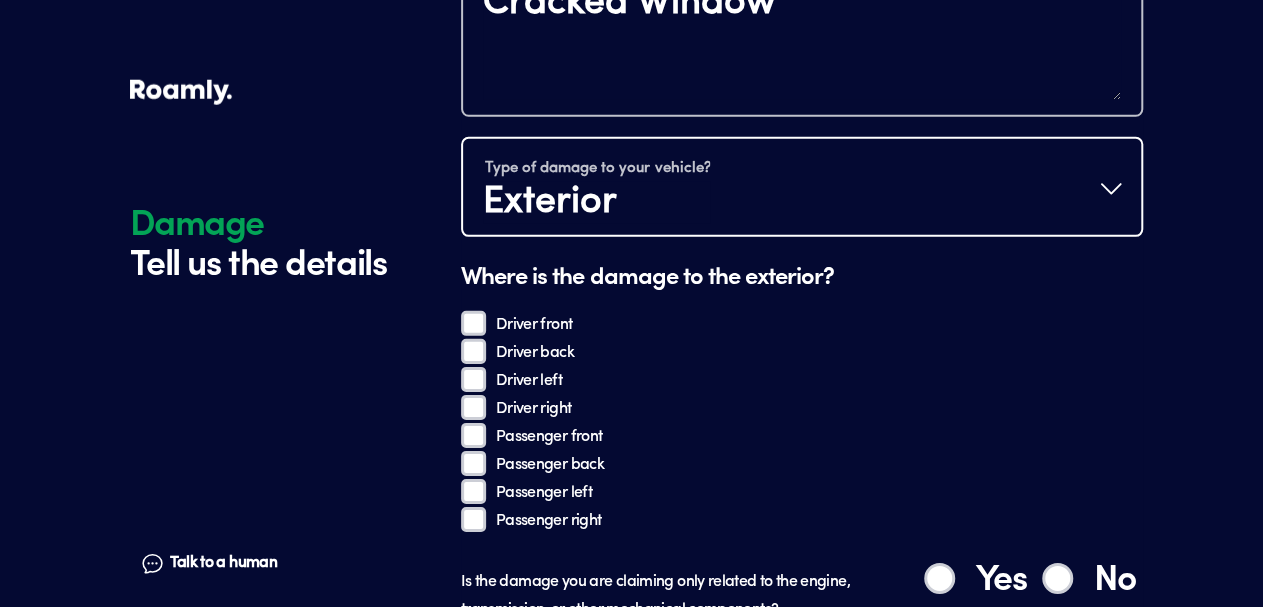 scroll, scrollTop: 3024, scrollLeft: 0, axis: vertical 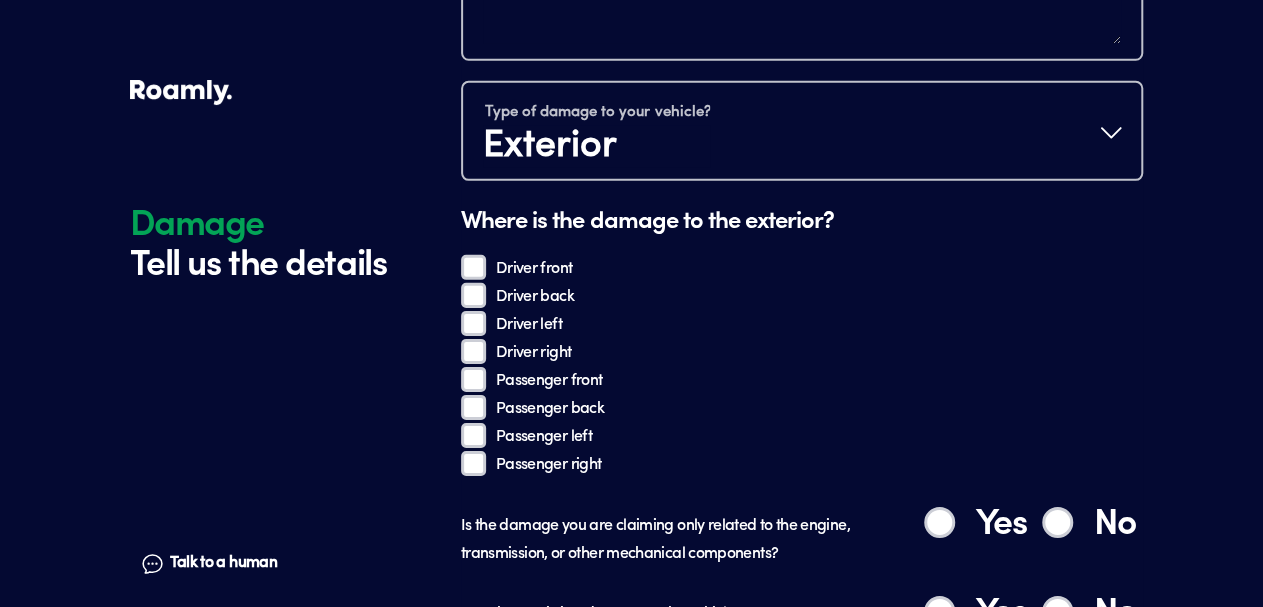 click on "Driver left" at bounding box center (473, 323) 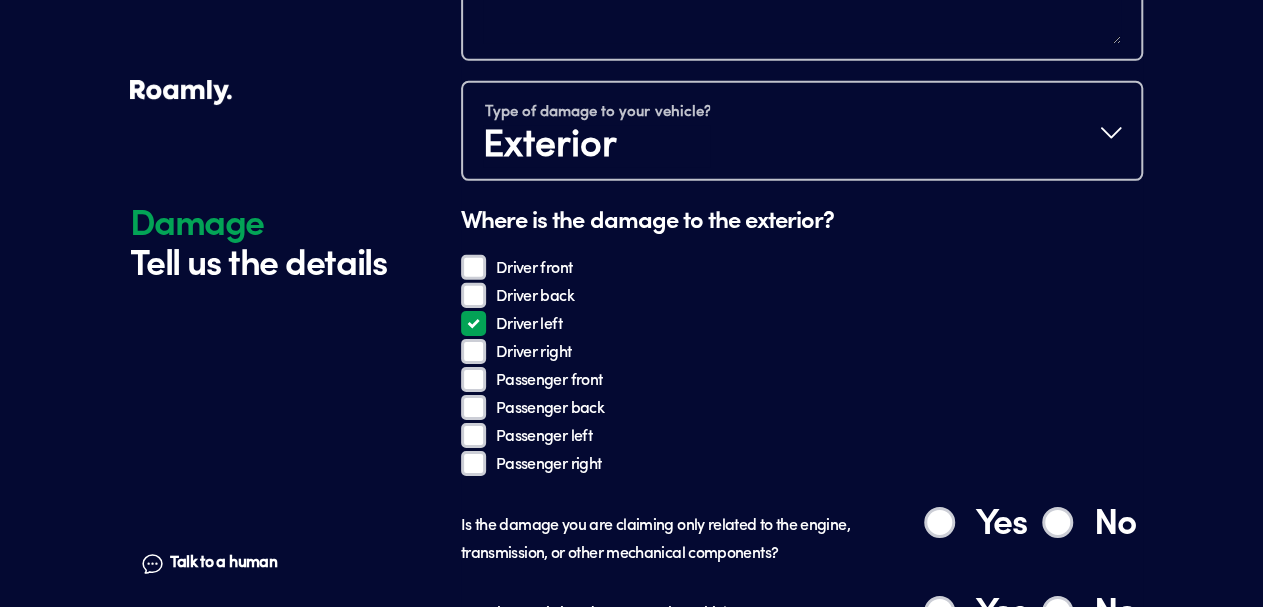 scroll, scrollTop: 3148, scrollLeft: 0, axis: vertical 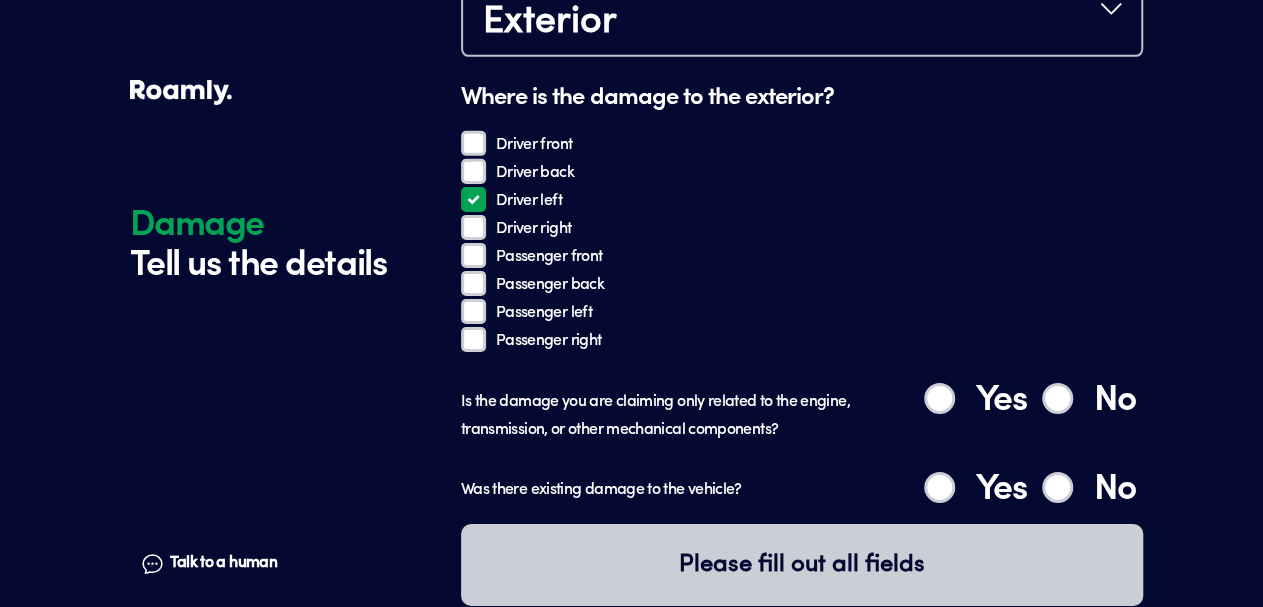 click on "No" at bounding box center (1057, 398) 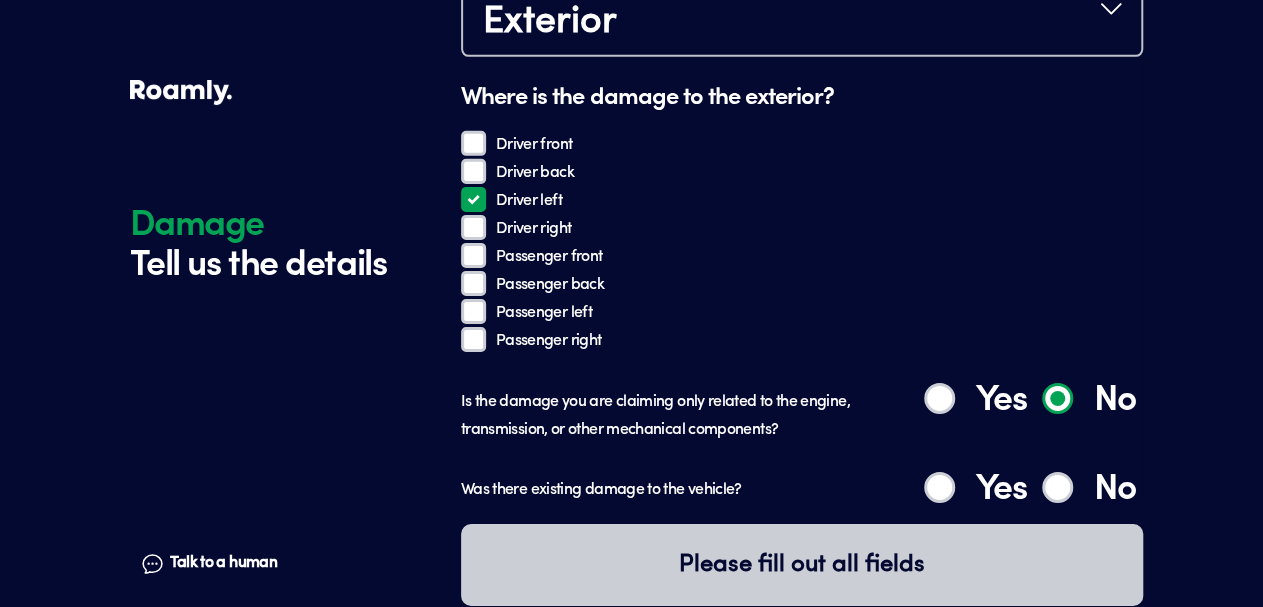 click on "No" at bounding box center (1057, 487) 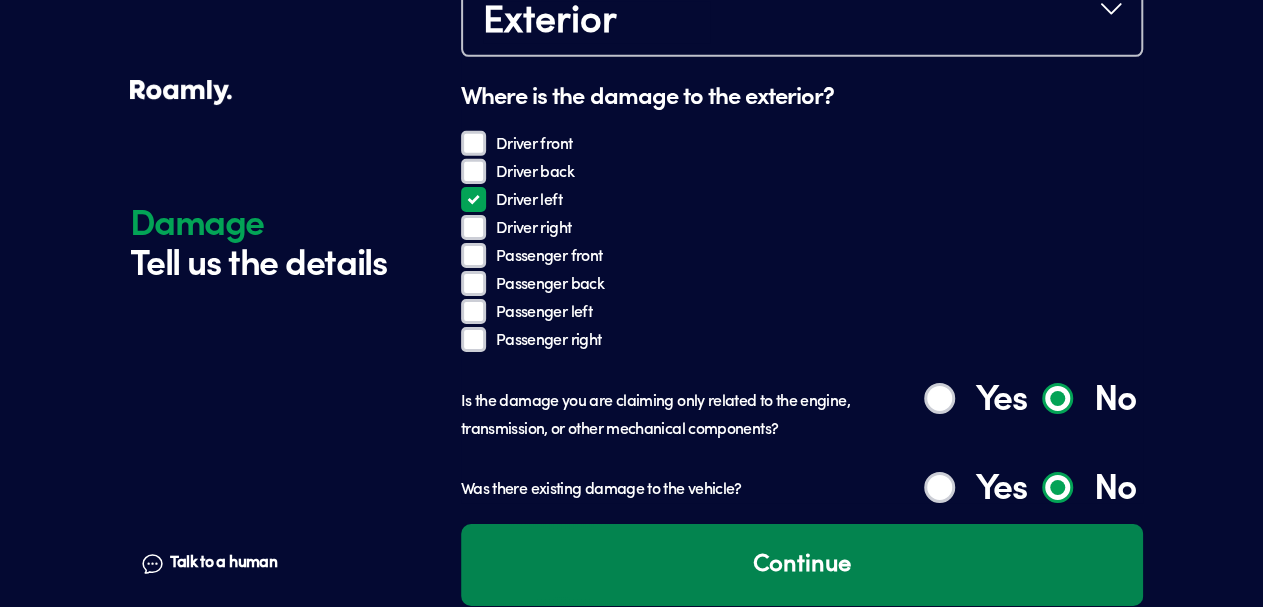 click on "Continue" at bounding box center [802, 565] 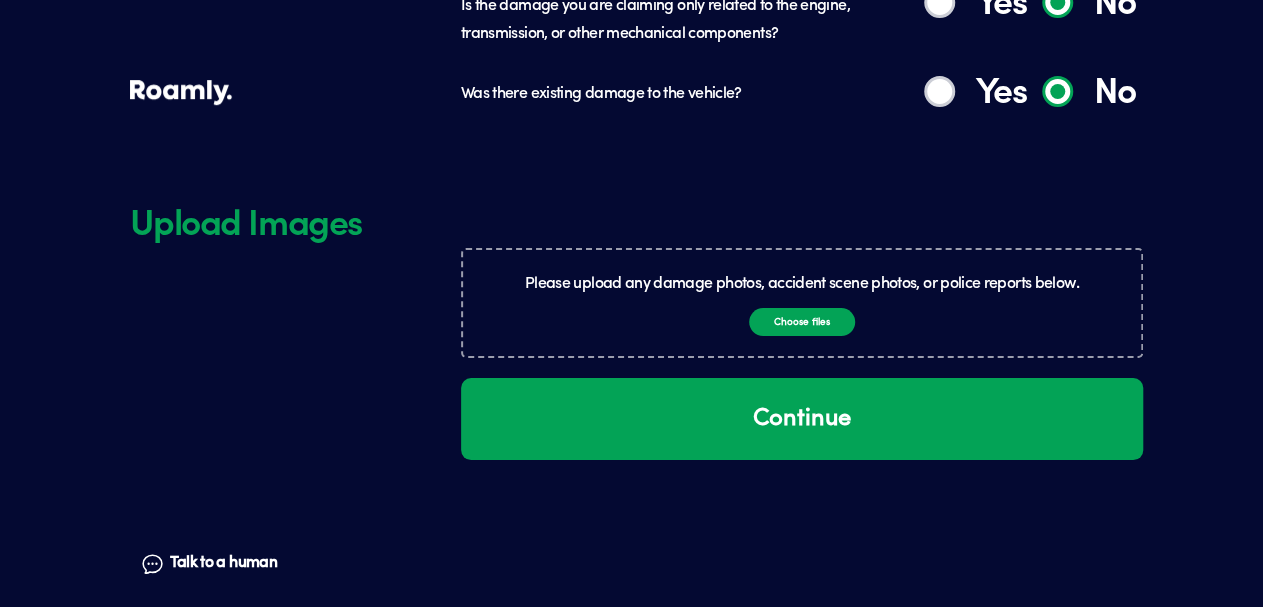 scroll, scrollTop: 3672, scrollLeft: 0, axis: vertical 